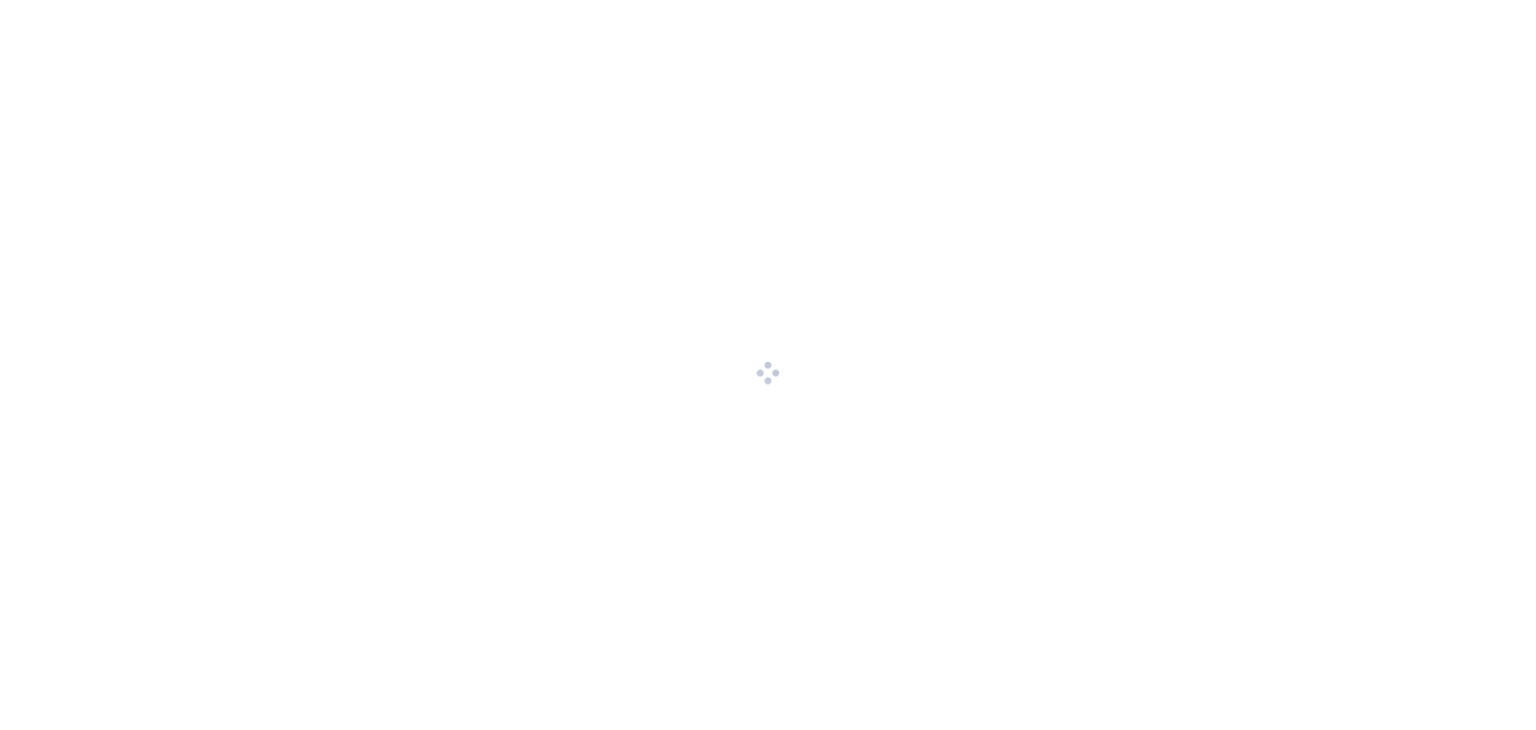 scroll, scrollTop: 0, scrollLeft: 0, axis: both 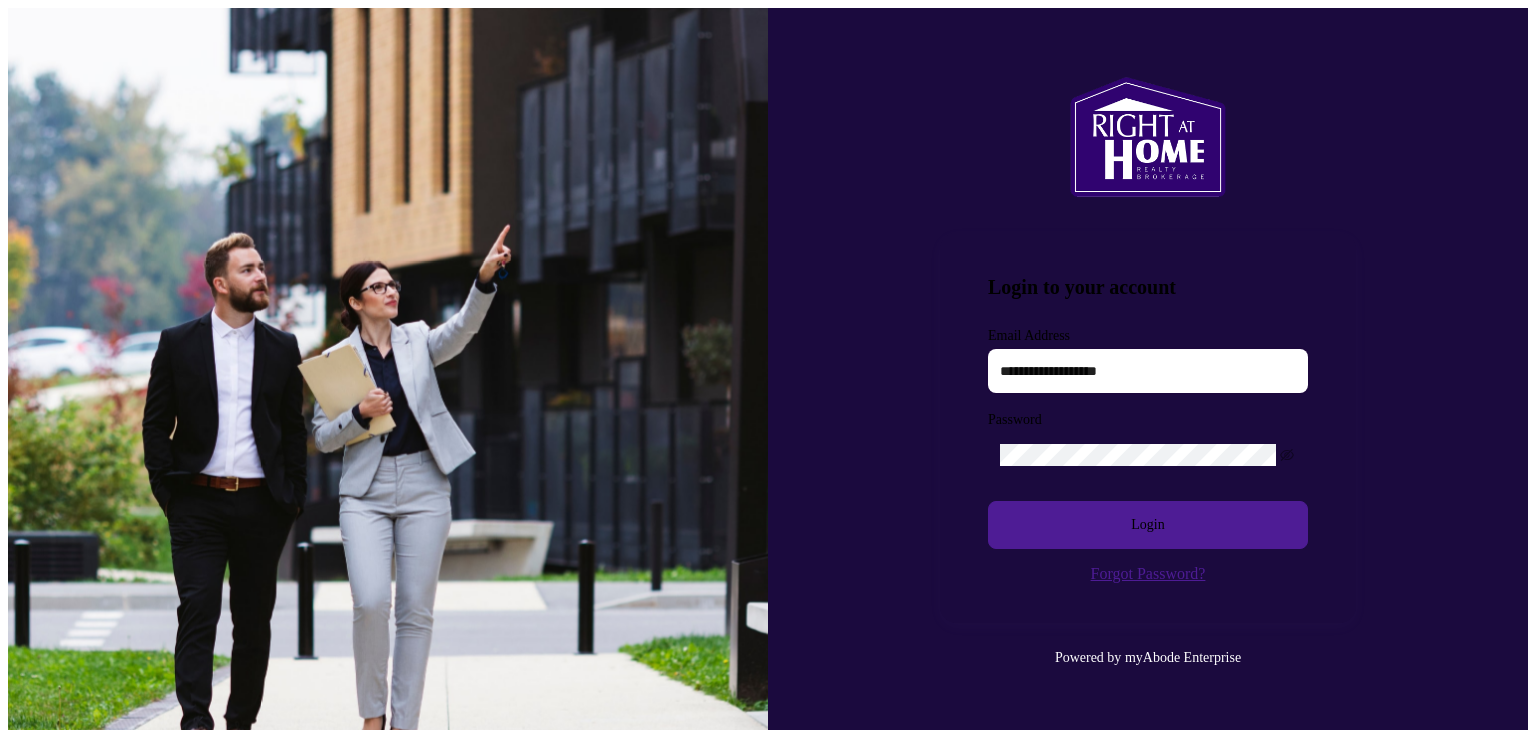 click at bounding box center (1148, 371) 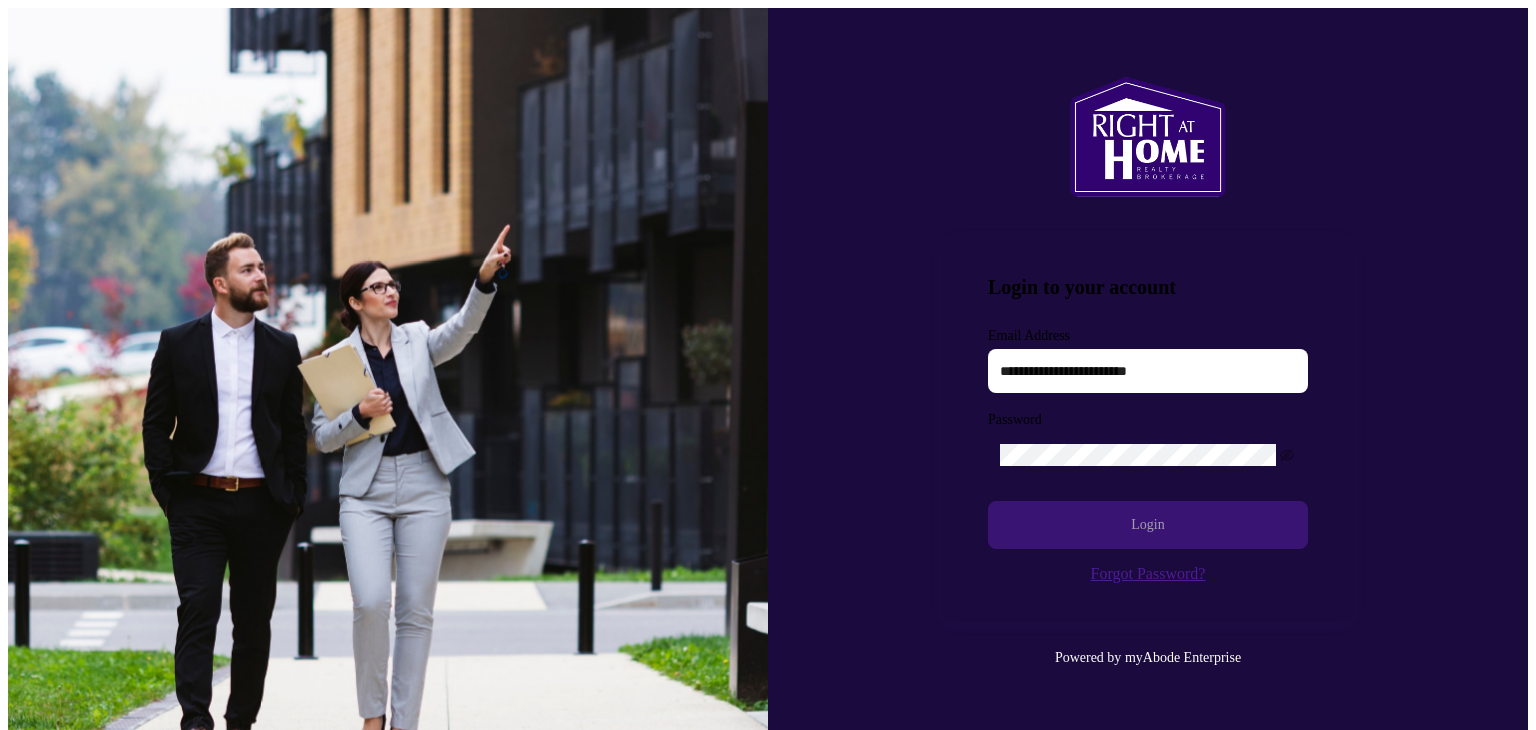 click on "Login" at bounding box center (1148, 525) 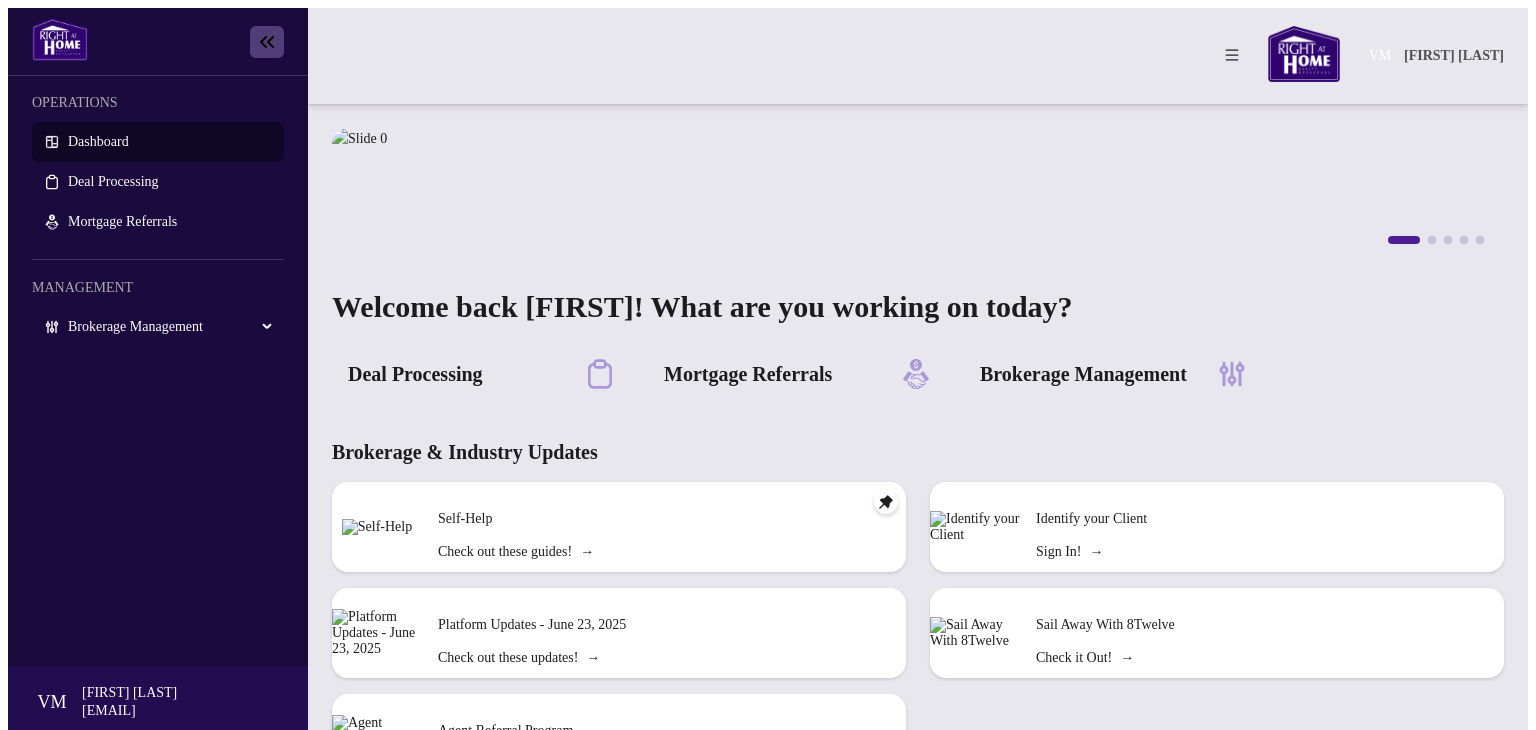 click on "Brokerage Management" at bounding box center [170, 327] 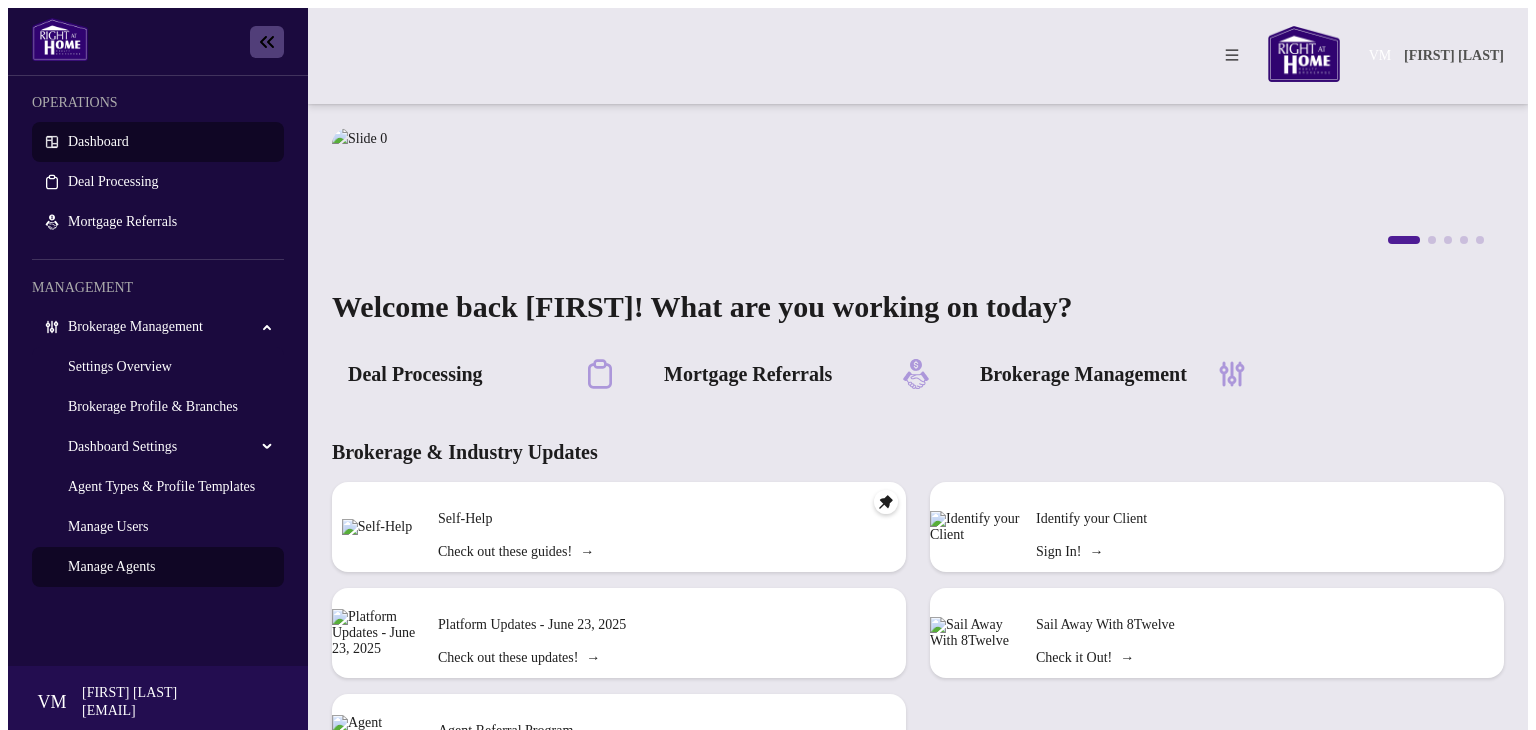 click on "Manage Agents" at bounding box center (111, 566) 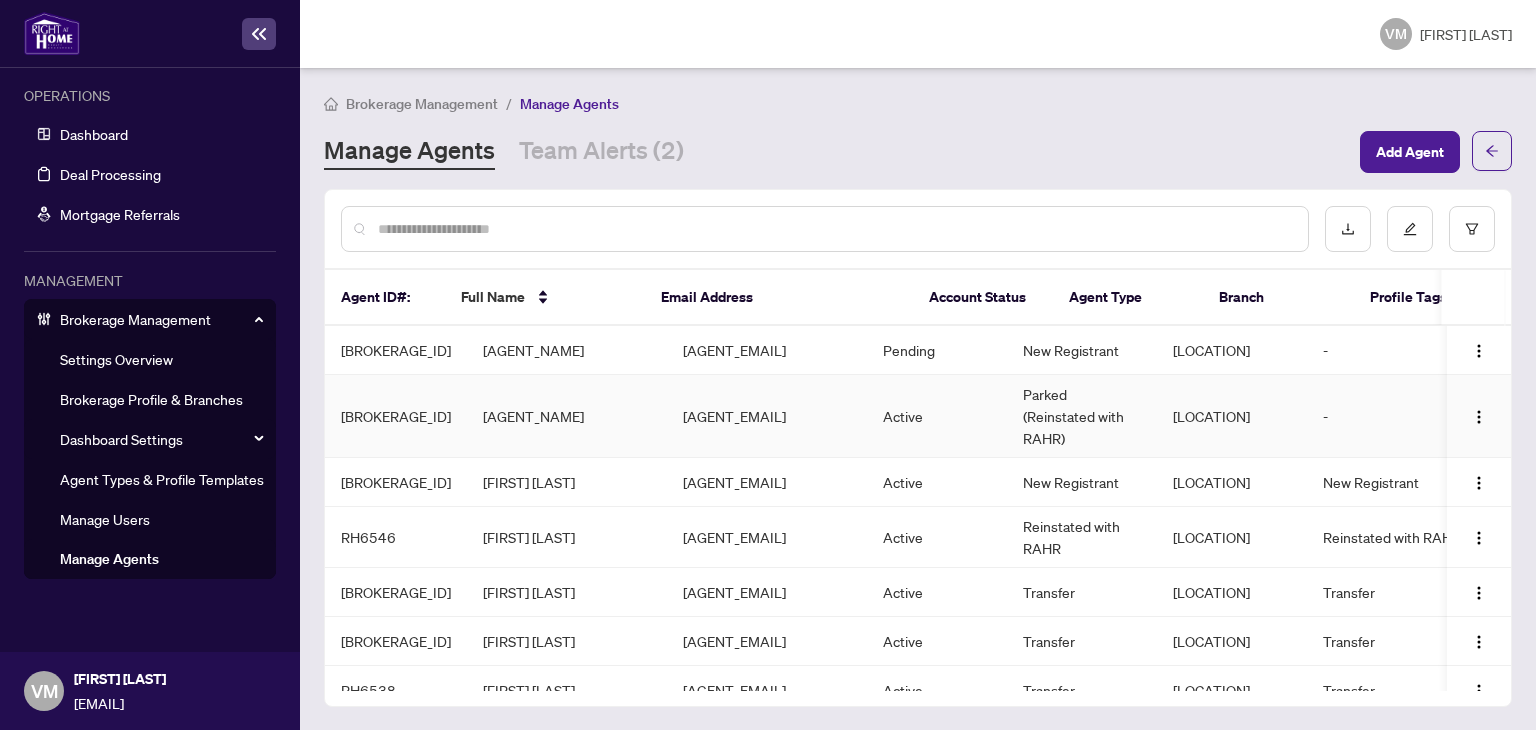 click on "[AGENT_EMAIL]" at bounding box center (767, 416) 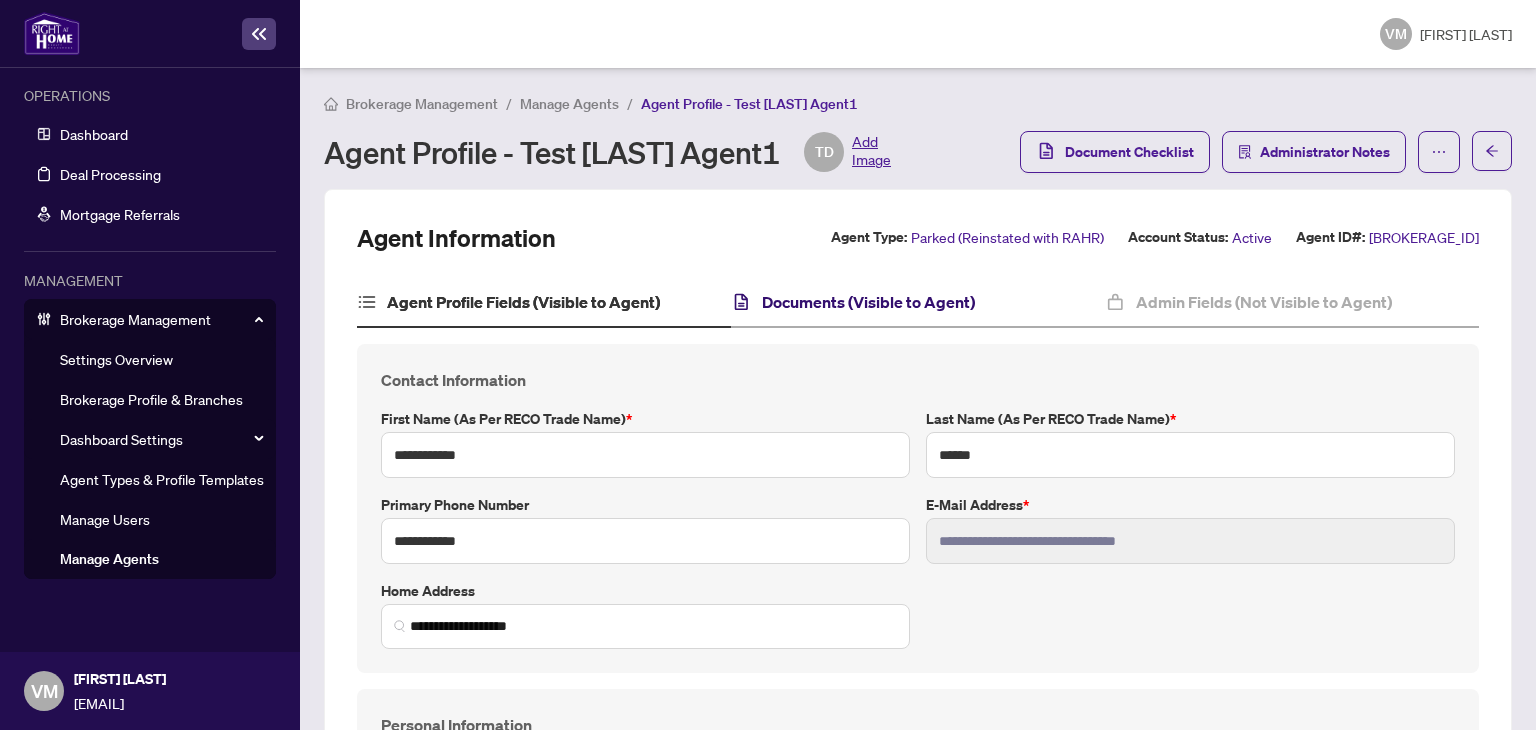 click on "Documents (Visible to Agent)" at bounding box center (868, 302) 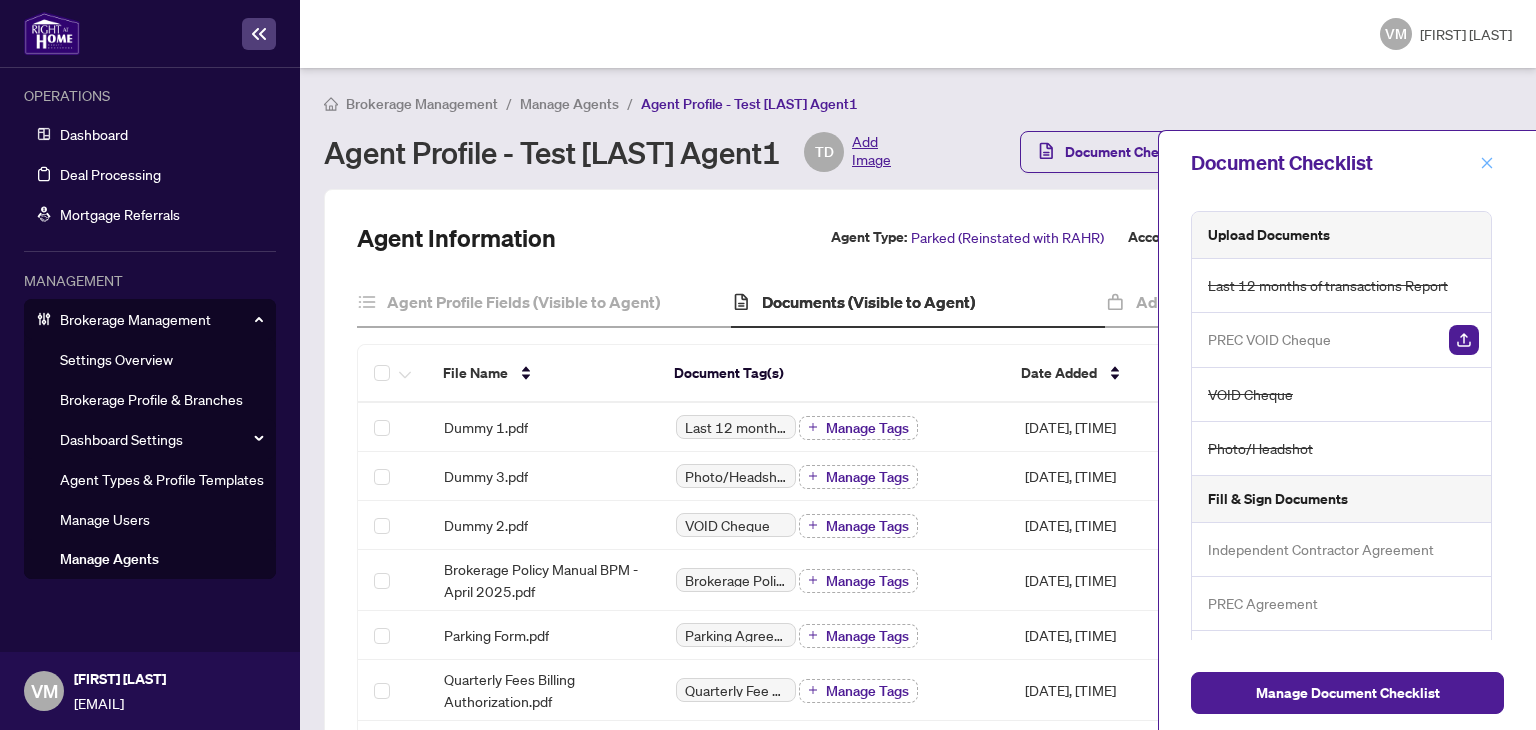 click at bounding box center (1487, 163) 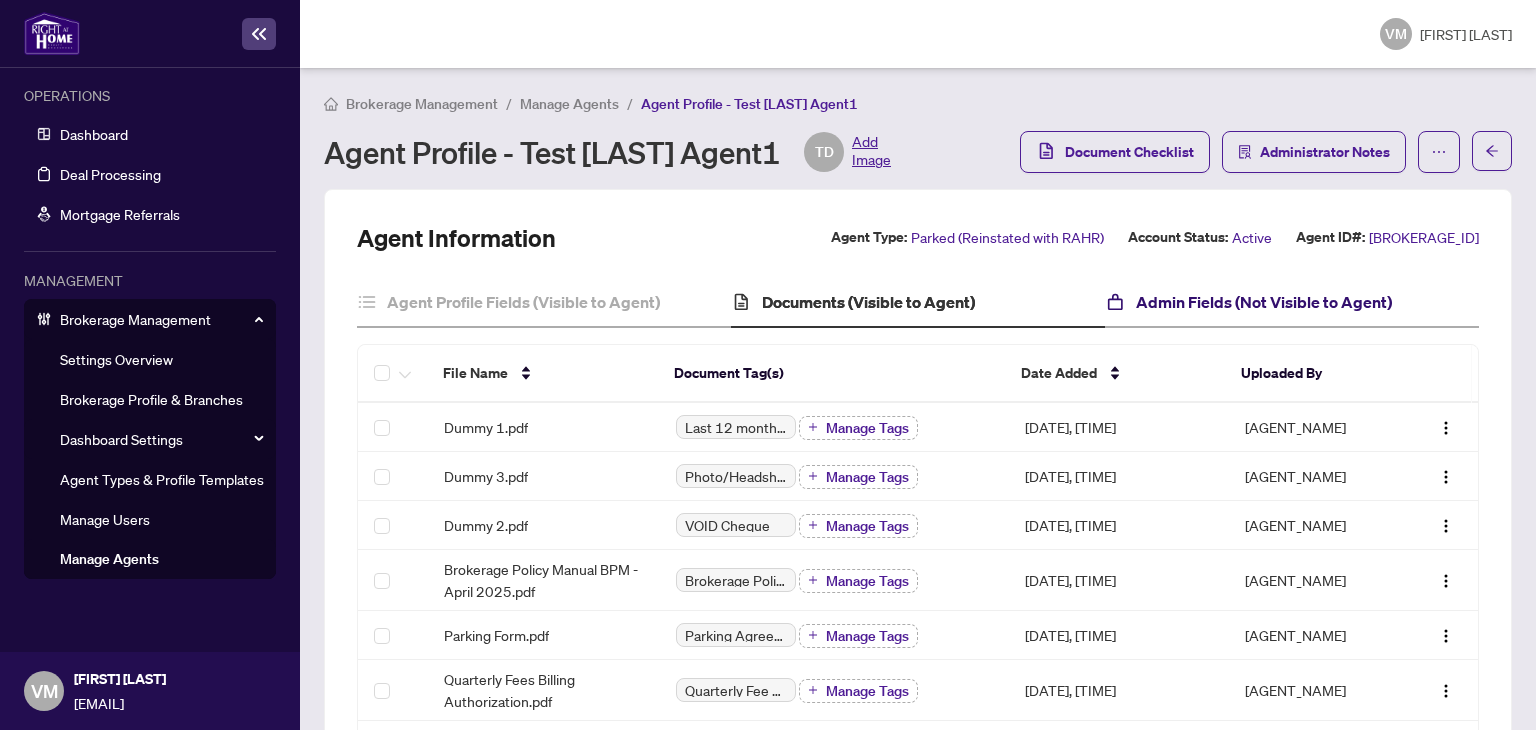 click on "Admin Fields (Not Visible to Agent)" at bounding box center [1264, 302] 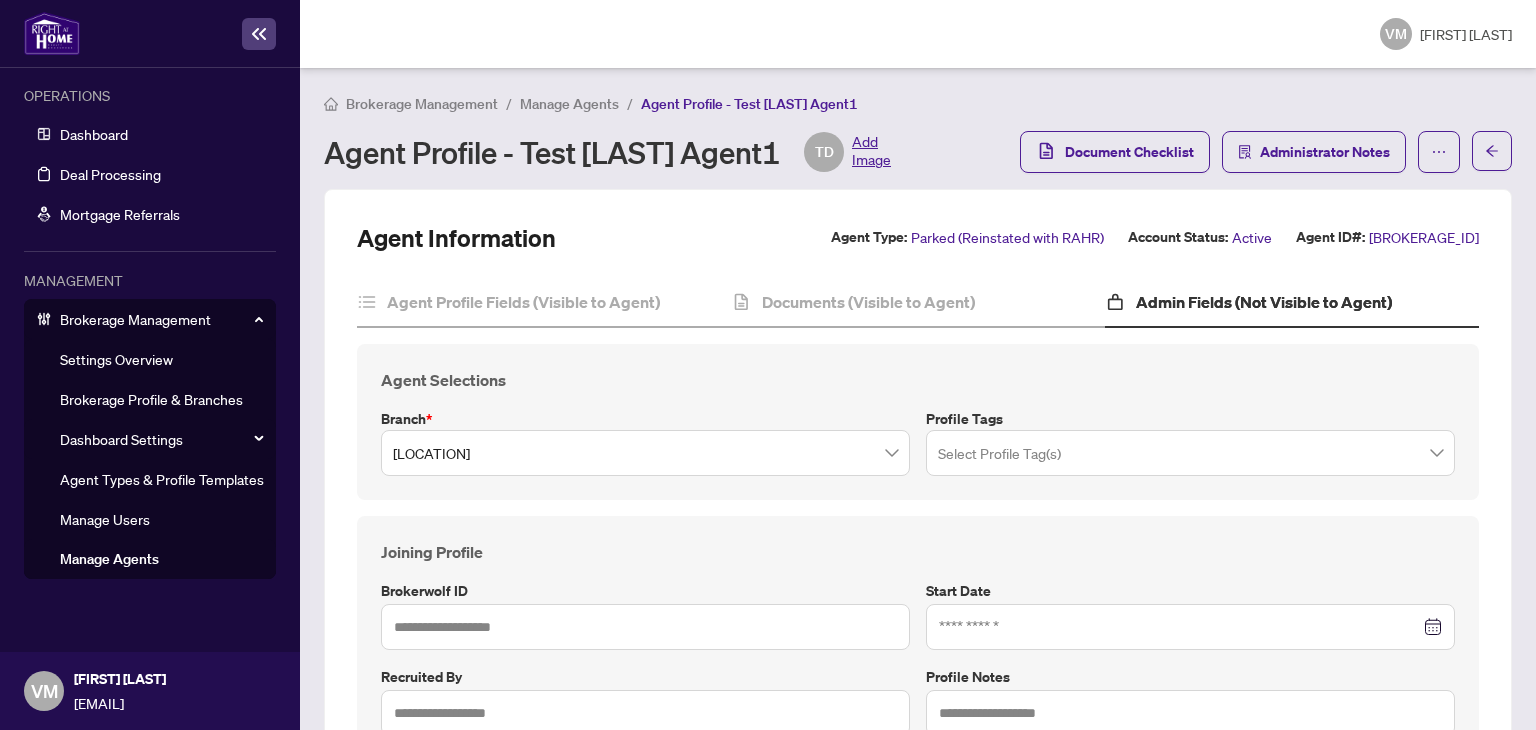 click at bounding box center [1190, 452] 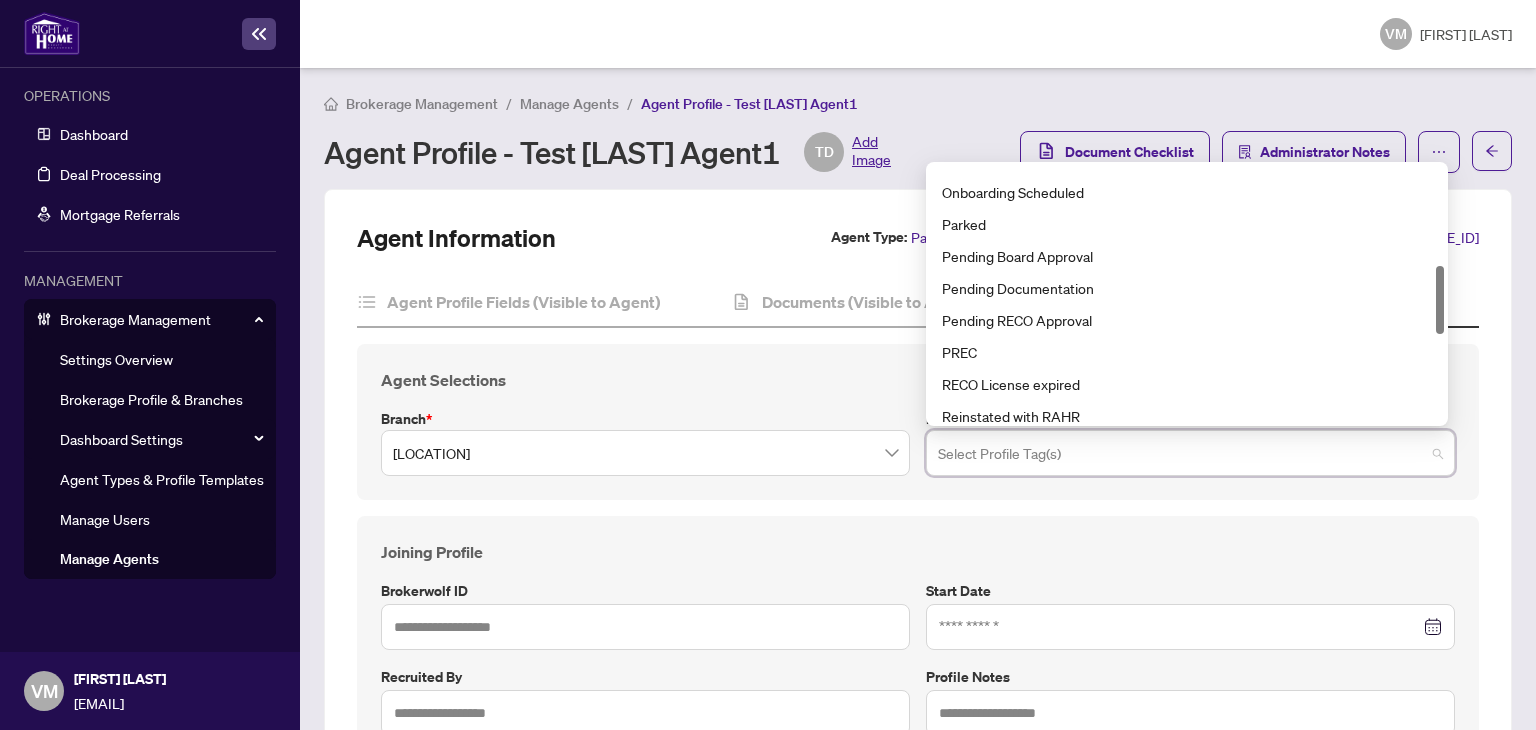 scroll, scrollTop: 379, scrollLeft: 0, axis: vertical 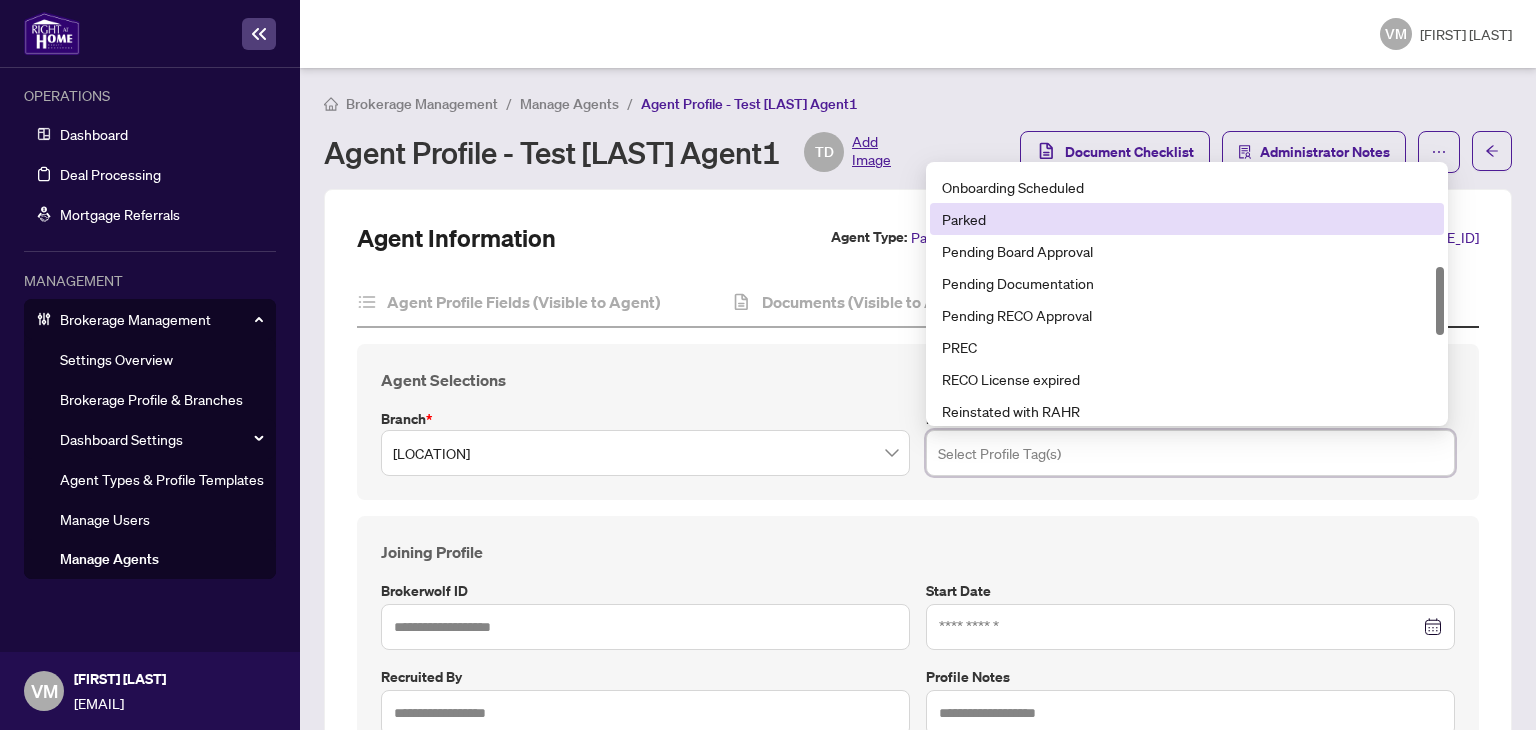 click on "Parked" at bounding box center [1187, 219] 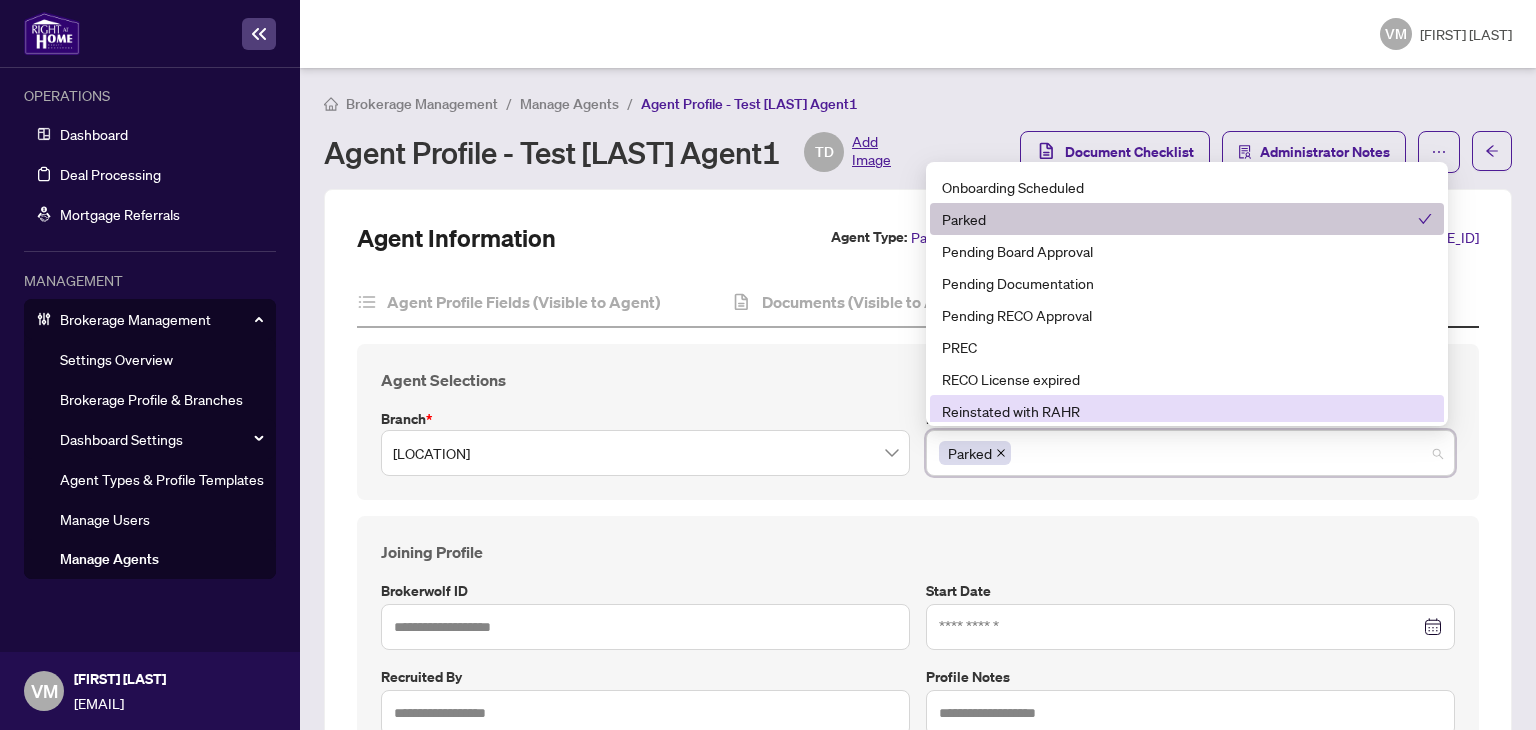 click on "Agent Selections Branch * [LOCATION] Profile Tags Parked   9 30 15 On Hold Onboarding Scheduled Parked Pending Board Approval Pending Documentation Pending RECO Approval PREC RECO License expired Reinstated with RAHR Reinstated with RECO & Transfer From Joining Profile Brokerwolf ID Start Date Recruited by Profile Notes Billing Notes Billing Notes Agent Status Change Status Change Activity Select Status Change Activity Parked Date" at bounding box center [918, 726] 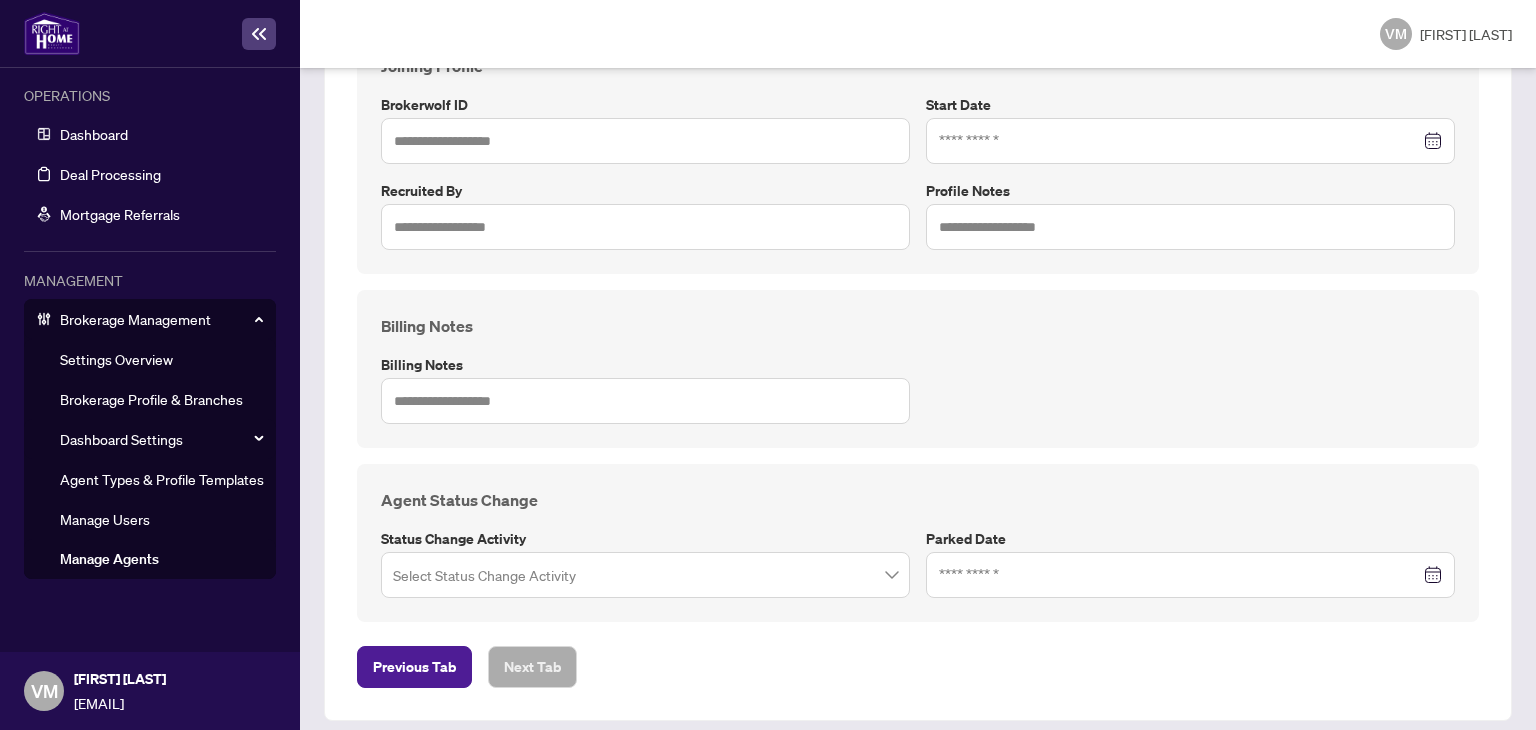 scroll, scrollTop: 497, scrollLeft: 0, axis: vertical 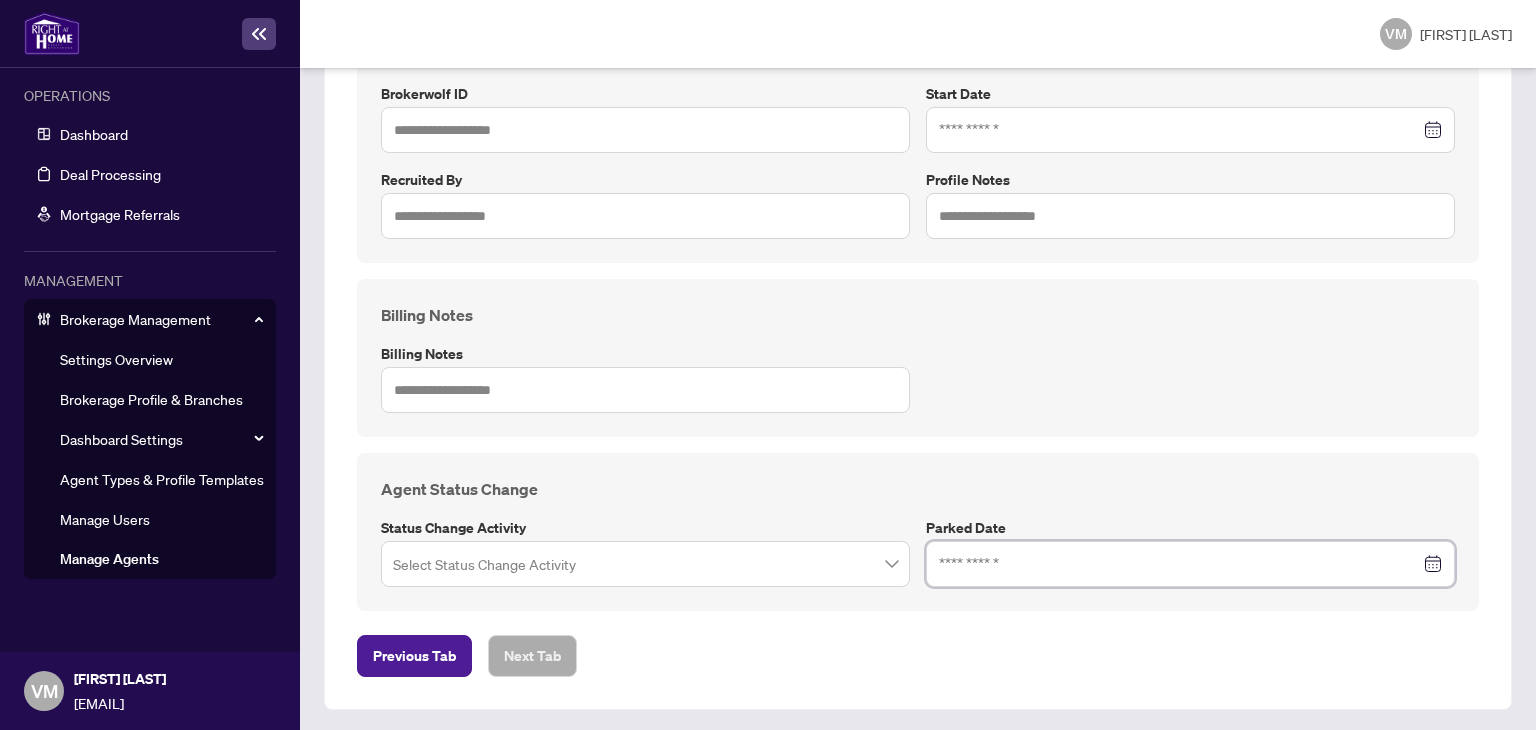 click at bounding box center [1179, 564] 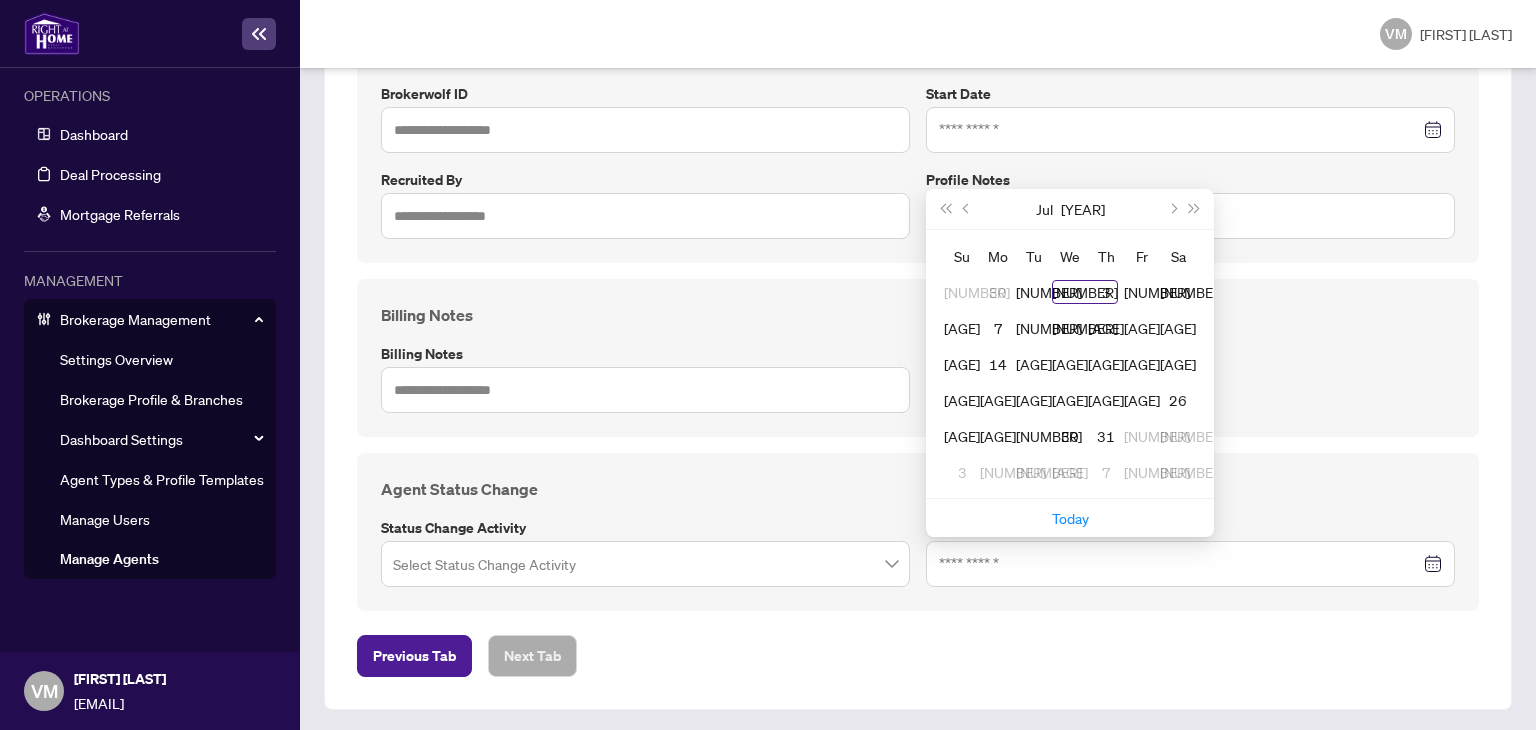 click on "Agent Information Agent Type: Parked (Reinstated with RAHR) Account Status: Active Agent ID#: RH6577 Agent Profile Fields (Visible to Agent) Documents (Visible to Agent) Admin Fields (Not Visible to Agent) Agent Selections Branch * [LOCATION] Profile Tags Parked   9 30 15 On Hold Onboarding Scheduled Parked Pending Board Approval Pending Documentation Pending RECO Approval PREC RECO License expired Reinstated with RAHR Reinstated with RECO & Transfer From Joining Profile Brokerwolf ID Start Date Recruited by Profile Notes Billing Notes Billing Notes Agent Status Change Status Change Activity Select Status Change Activity Parked Date Jul 2025 Su Mo Tu We Th Fr Sa 29 30 1 2 3 4 5 6 7 8 9 10 11 12 13 14 15 16 17 18 19 20 21 22 23 24 25 26 27 28 29 30 31 1 2 3 4 5 6 7 8 9 Today Previous Tab Next Tab" at bounding box center (918, 201) 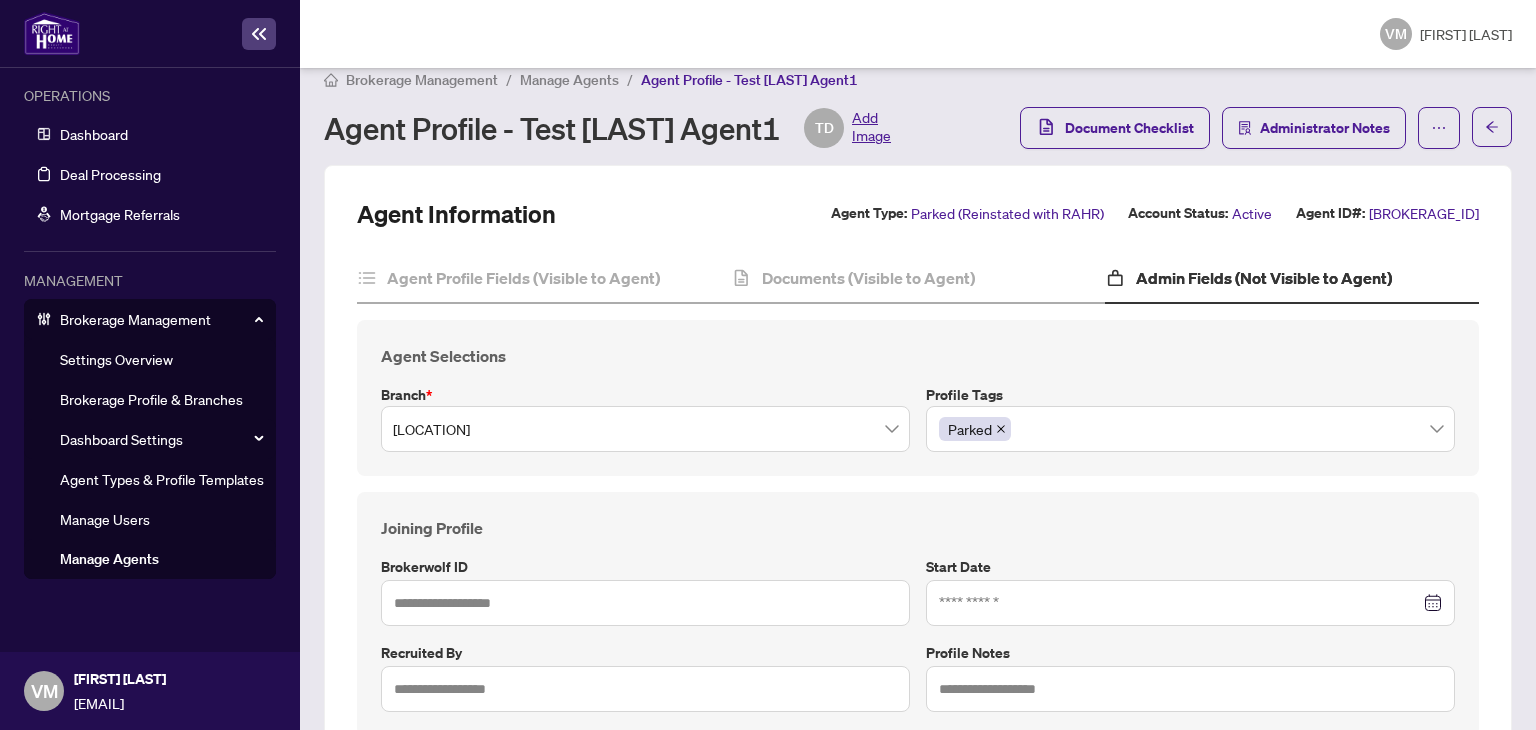 scroll, scrollTop: 0, scrollLeft: 0, axis: both 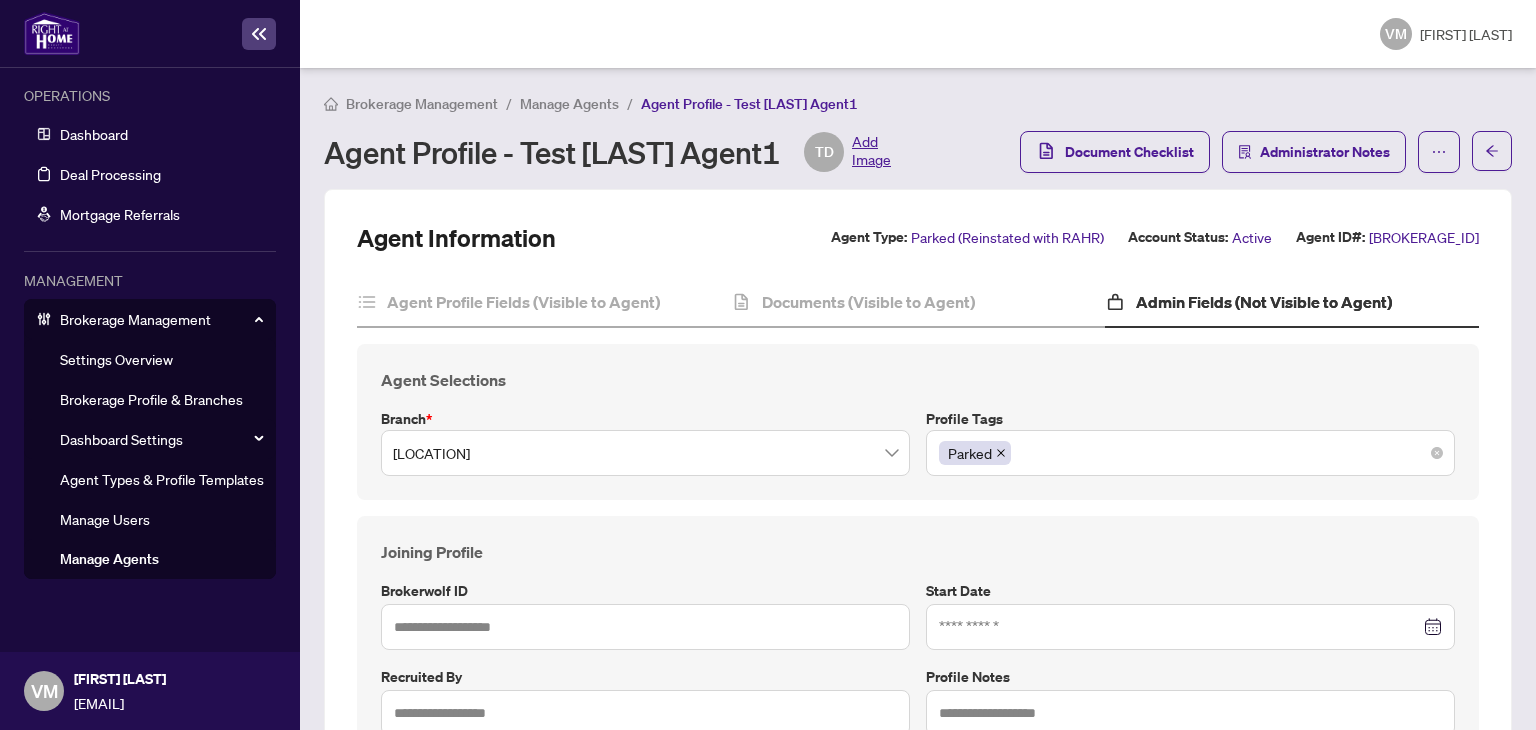 click at bounding box center [1001, 453] 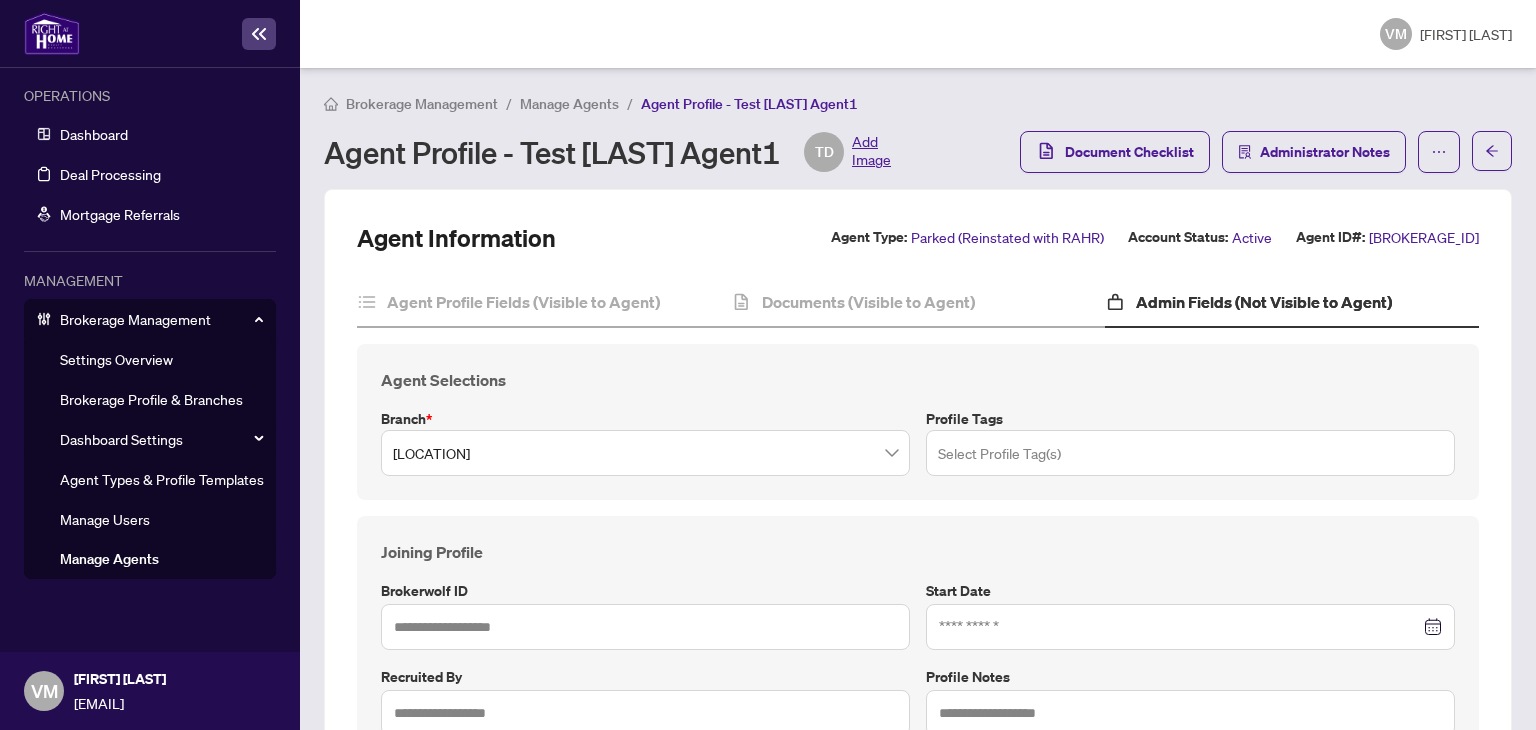 click at bounding box center [1190, 452] 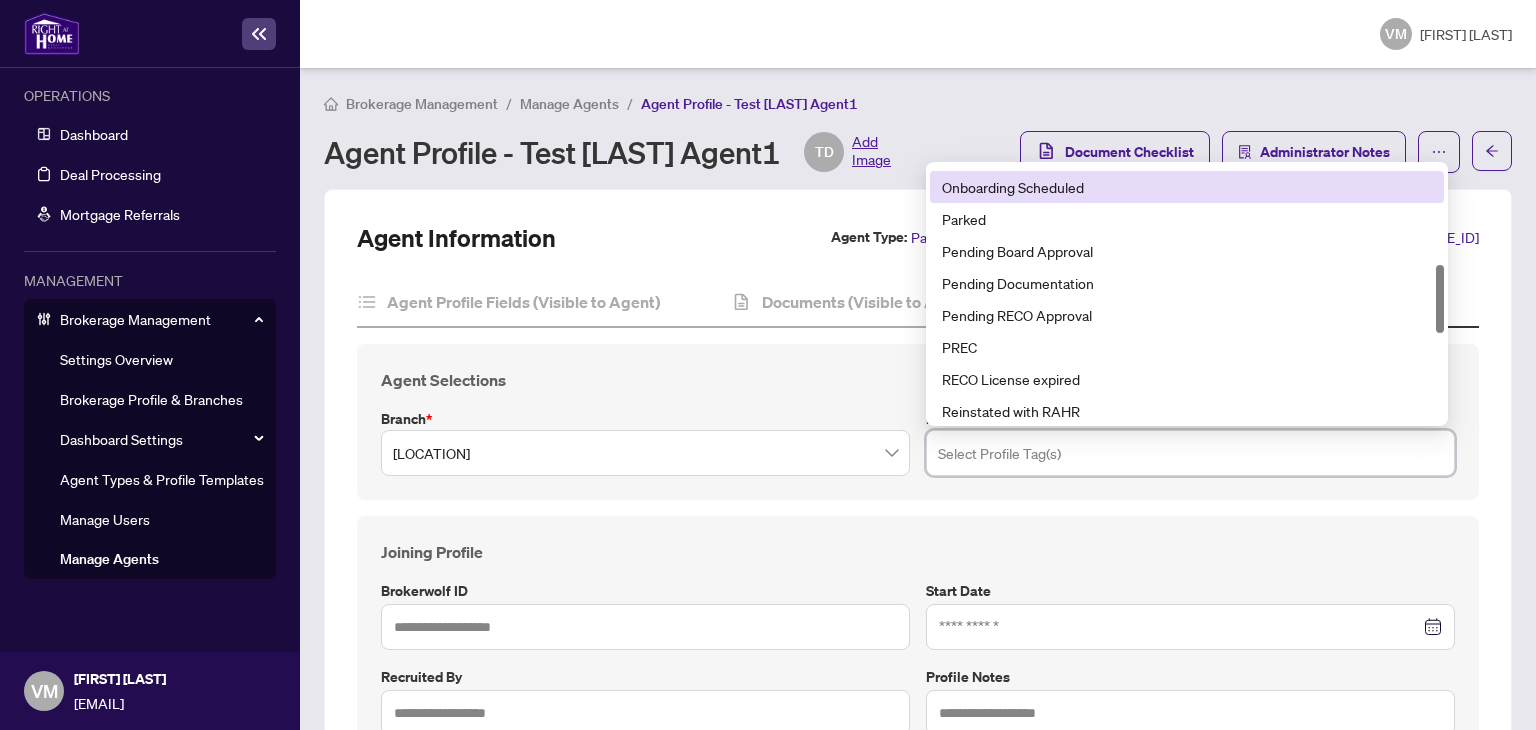 scroll, scrollTop: 0, scrollLeft: 0, axis: both 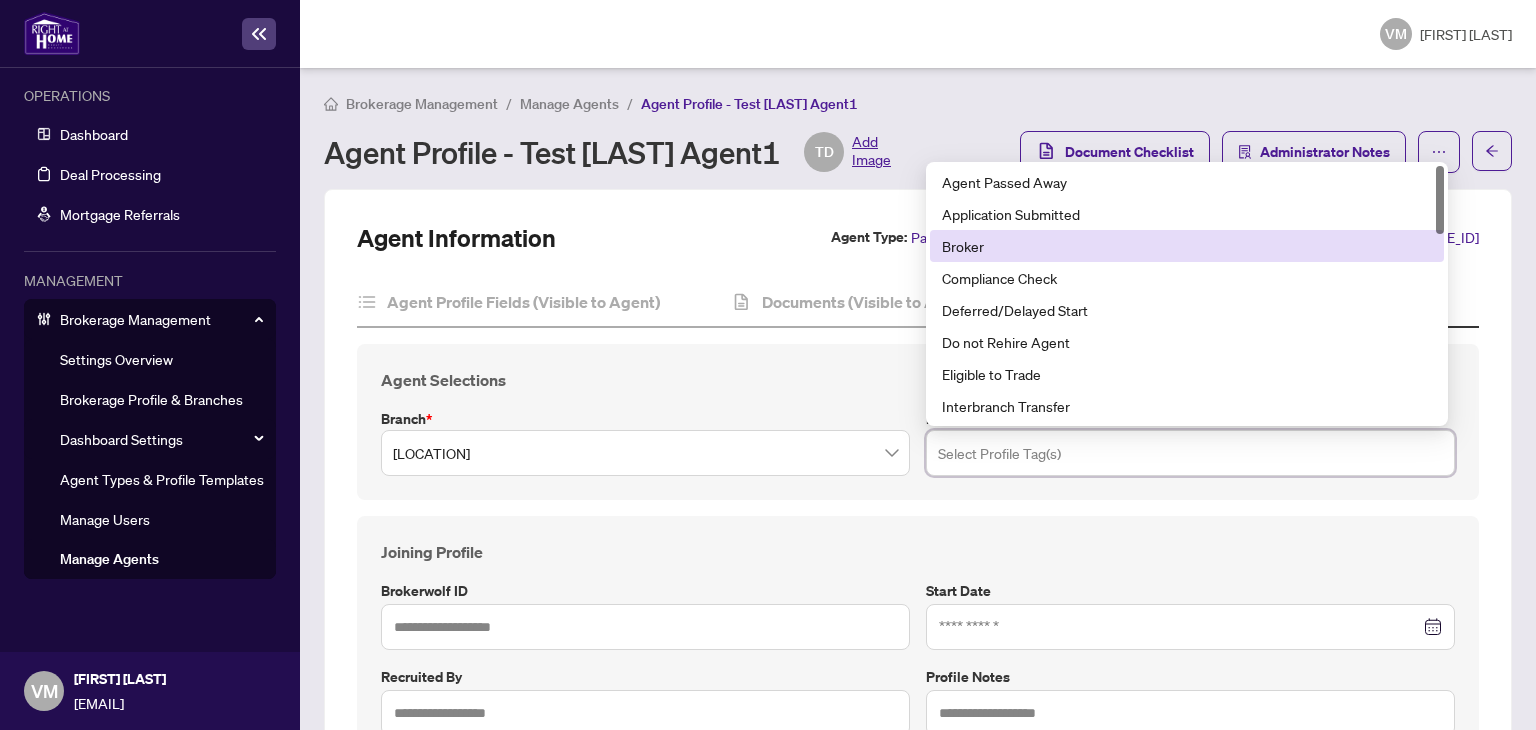 click on "Broker" at bounding box center (1187, 246) 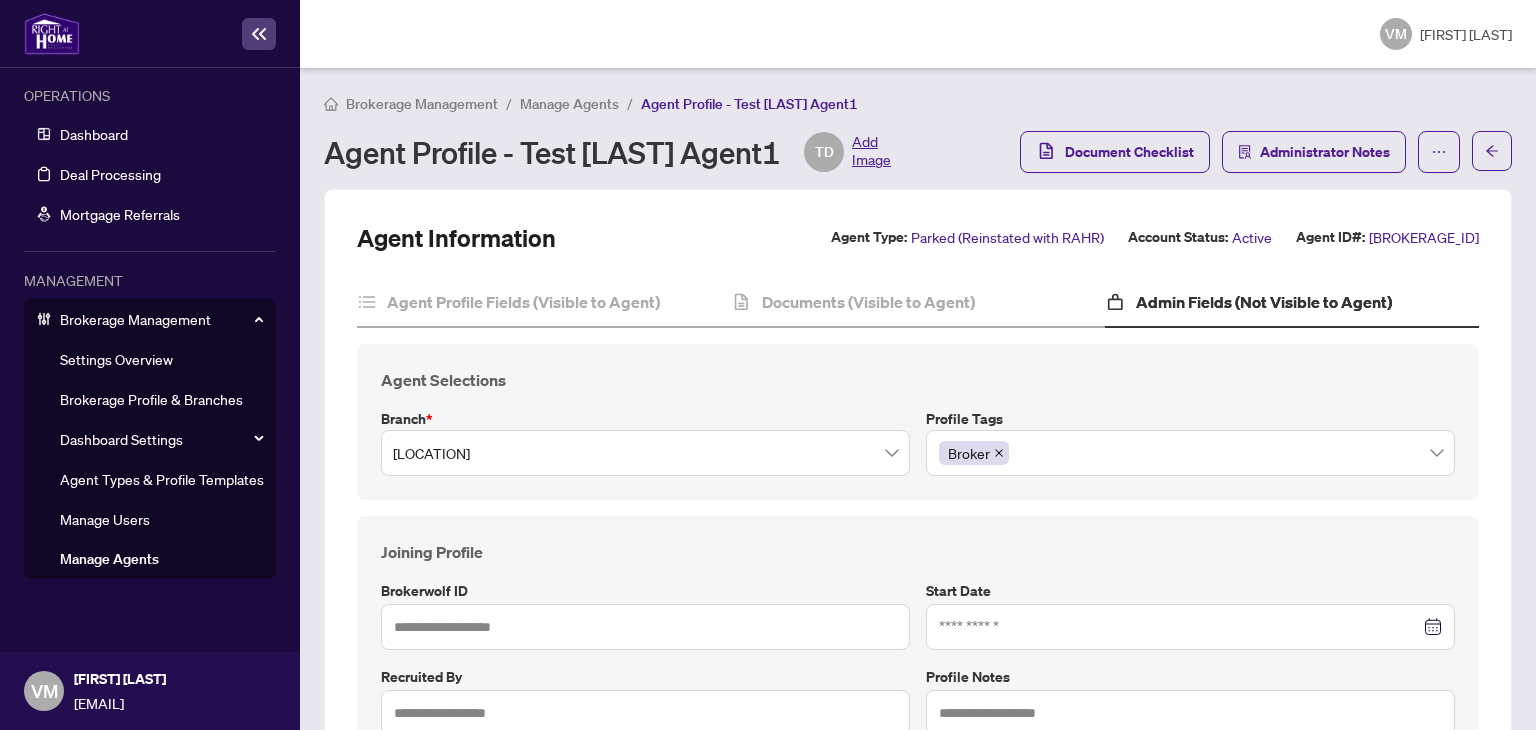 click on "Joining Profile" at bounding box center [918, 552] 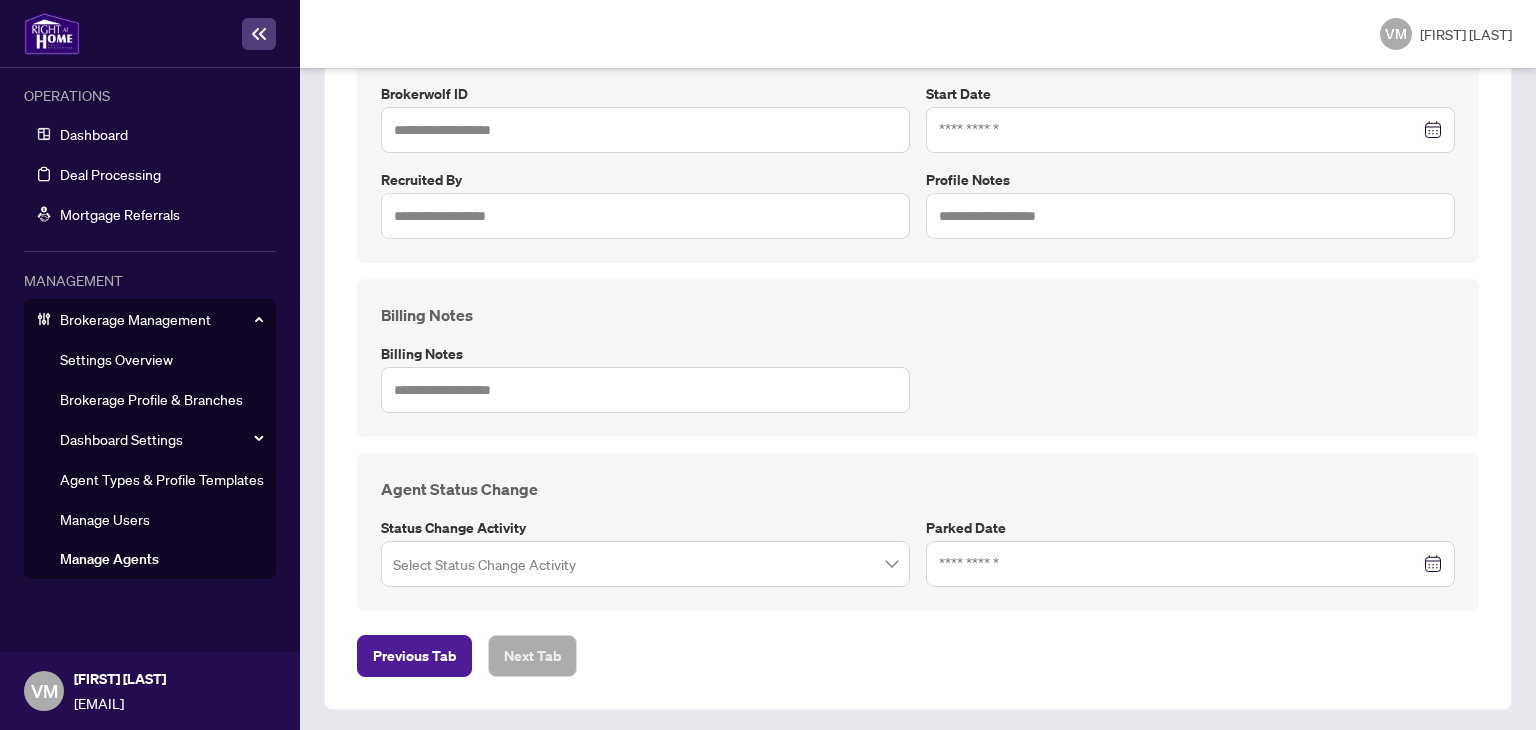 scroll, scrollTop: 0, scrollLeft: 0, axis: both 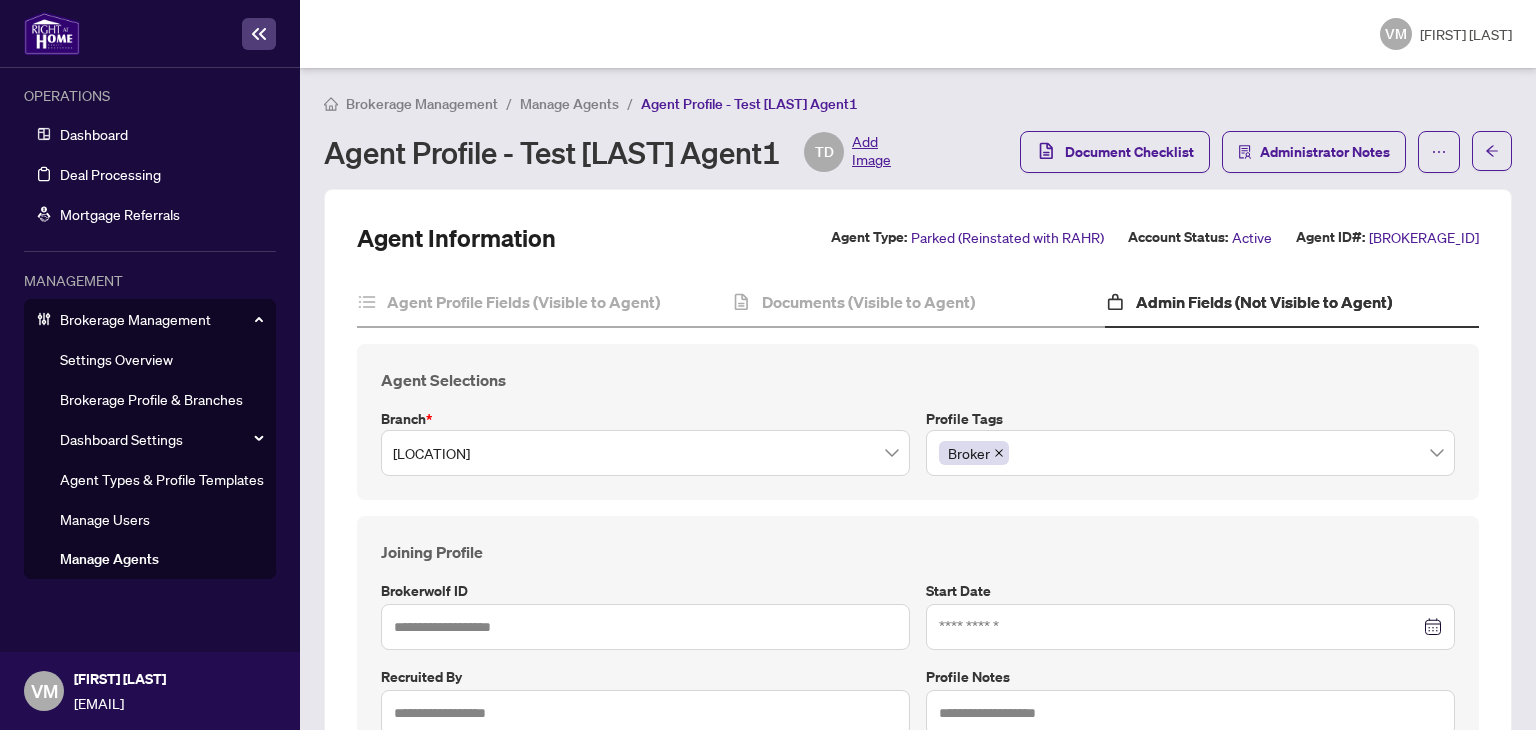 click at bounding box center [999, 453] 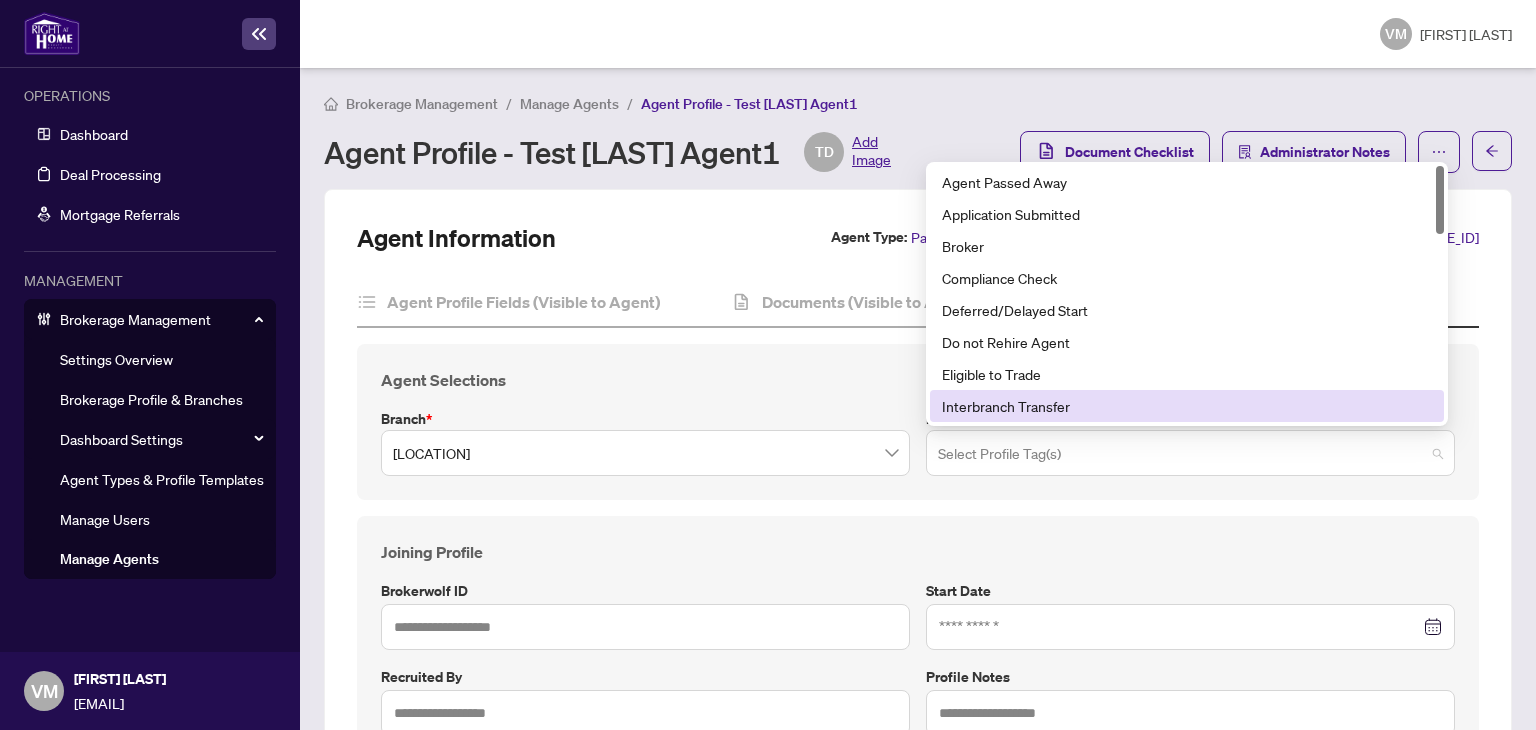 click at bounding box center [1190, 452] 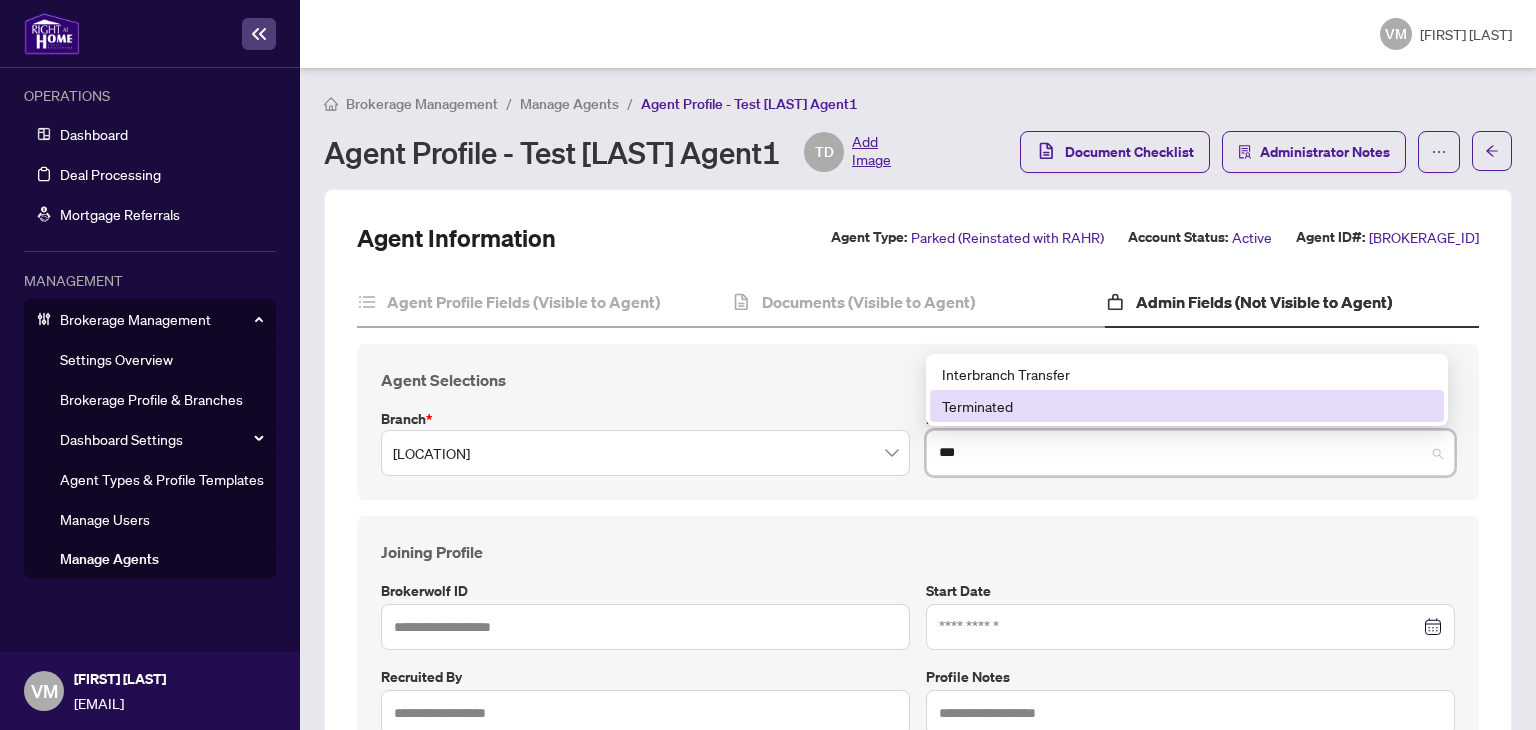 click on "Terminated" at bounding box center (1187, 406) 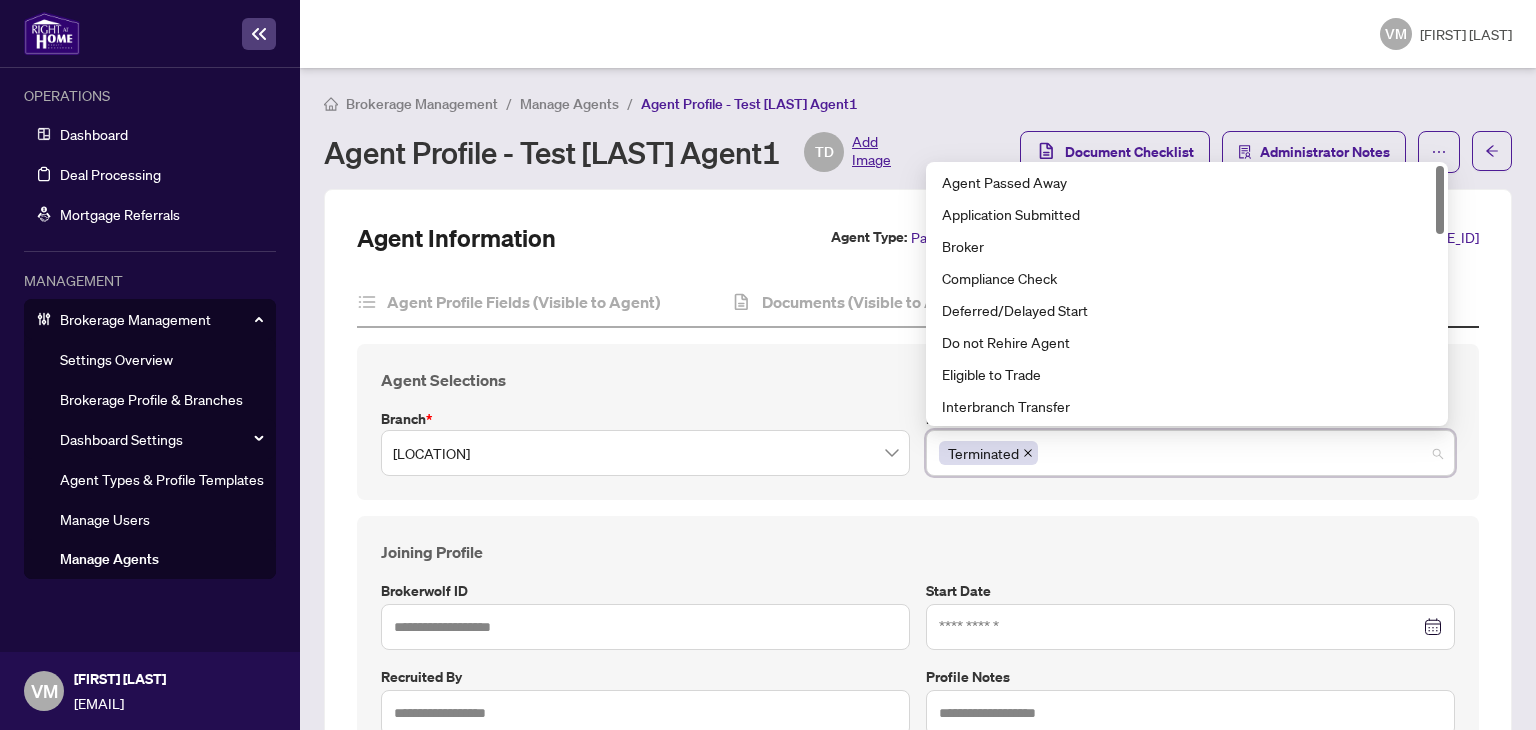 click on "Joining Profile Brokerwolf ID Start Date Recruited by Profile Notes" at bounding box center (918, 638) 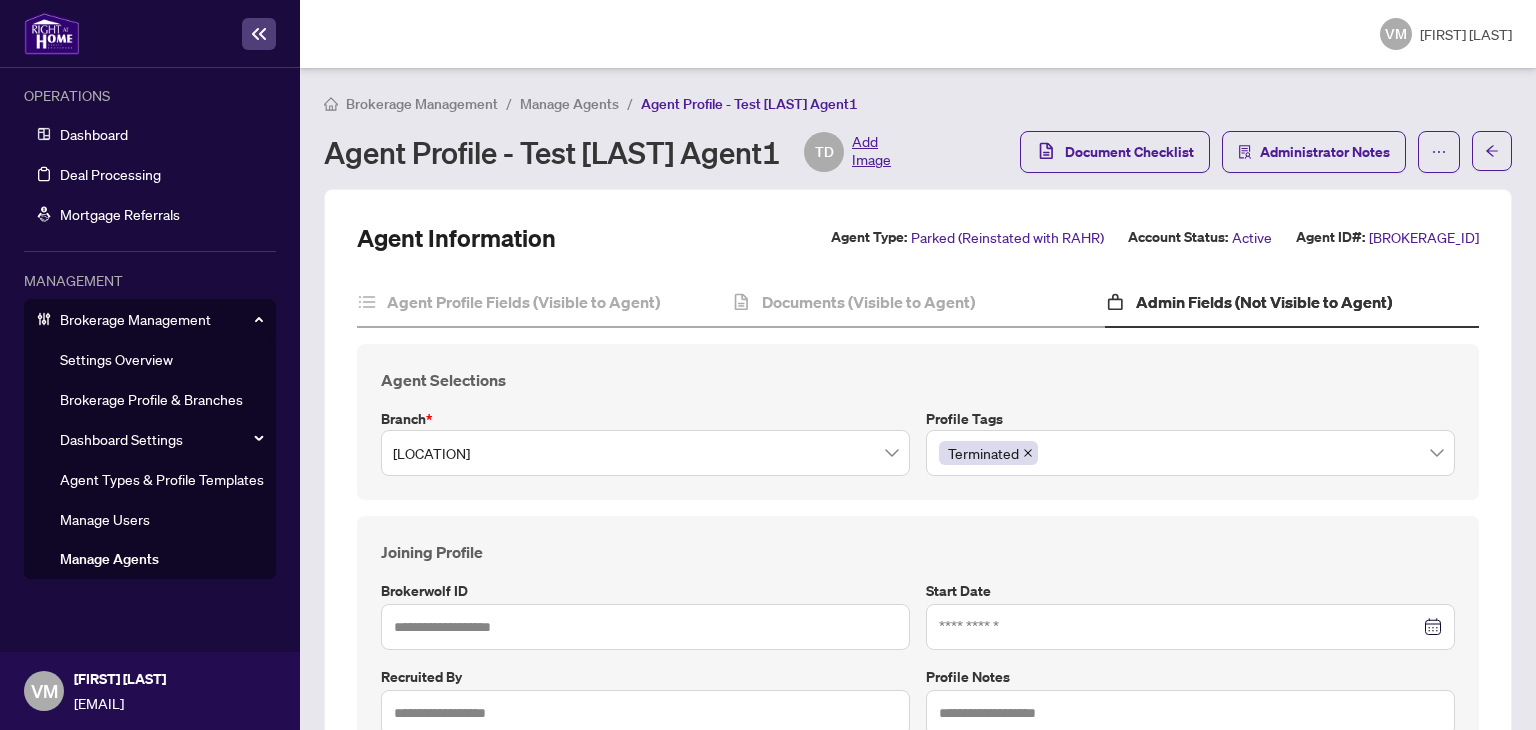 scroll, scrollTop: 497, scrollLeft: 0, axis: vertical 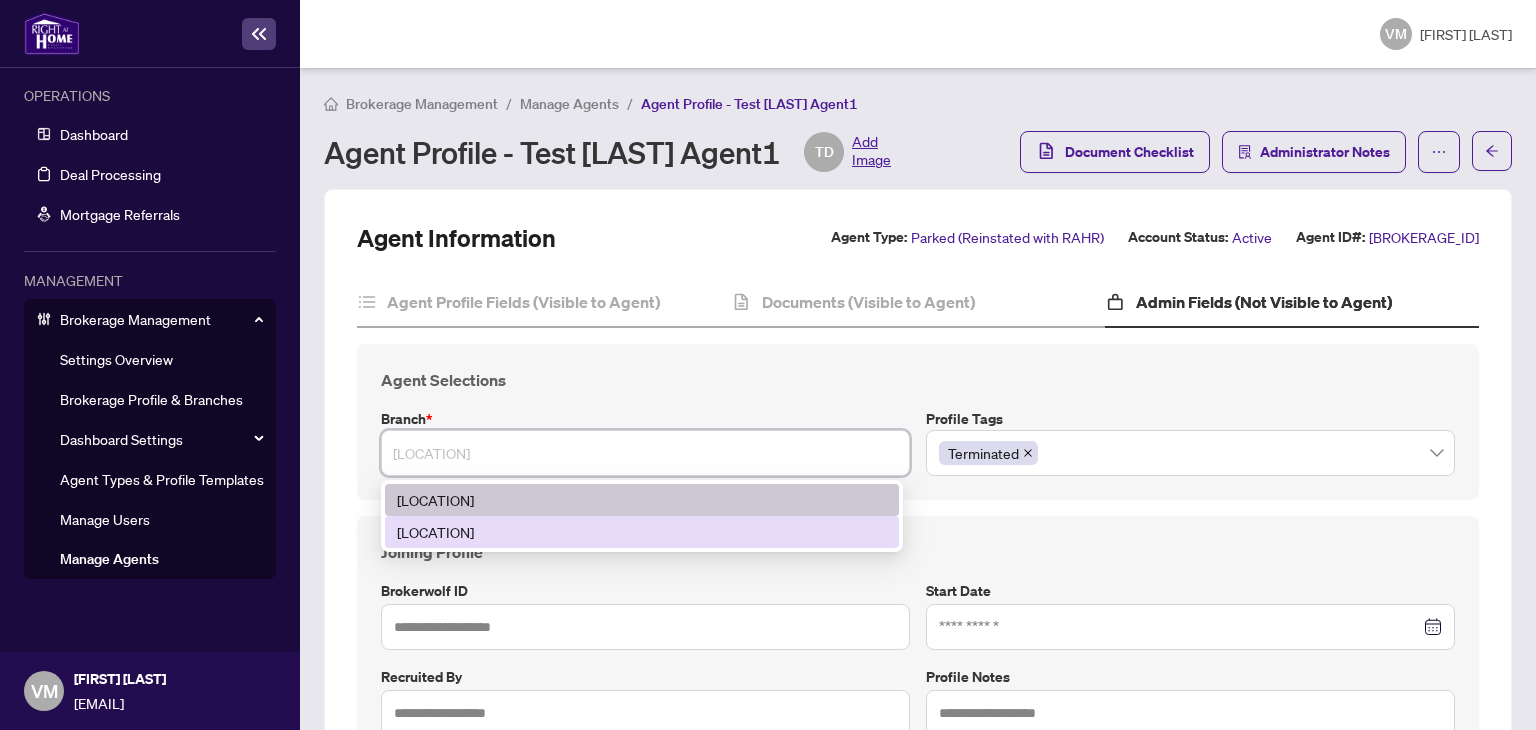 click on "[LOCATION]" at bounding box center [642, 532] 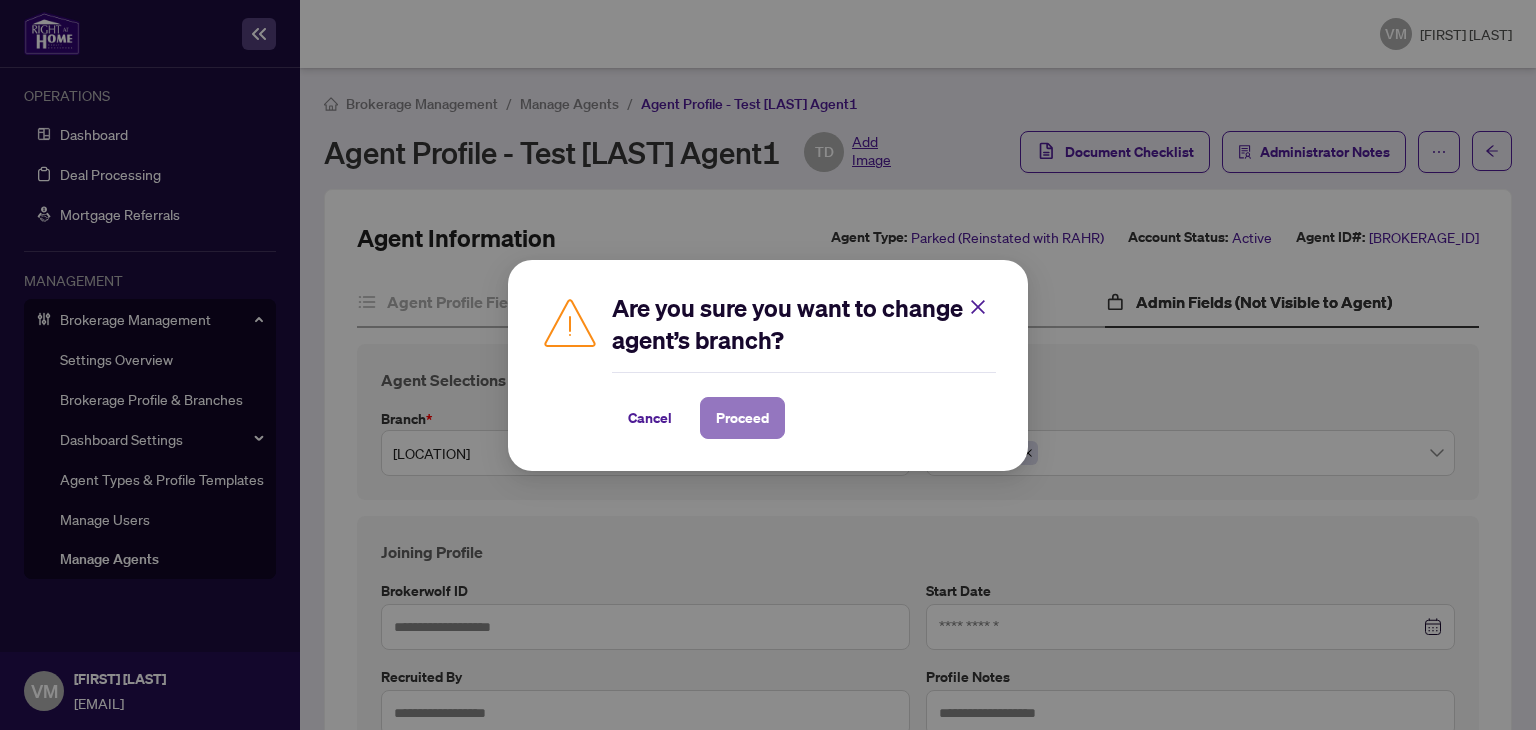 click on "Proceed" at bounding box center [742, 418] 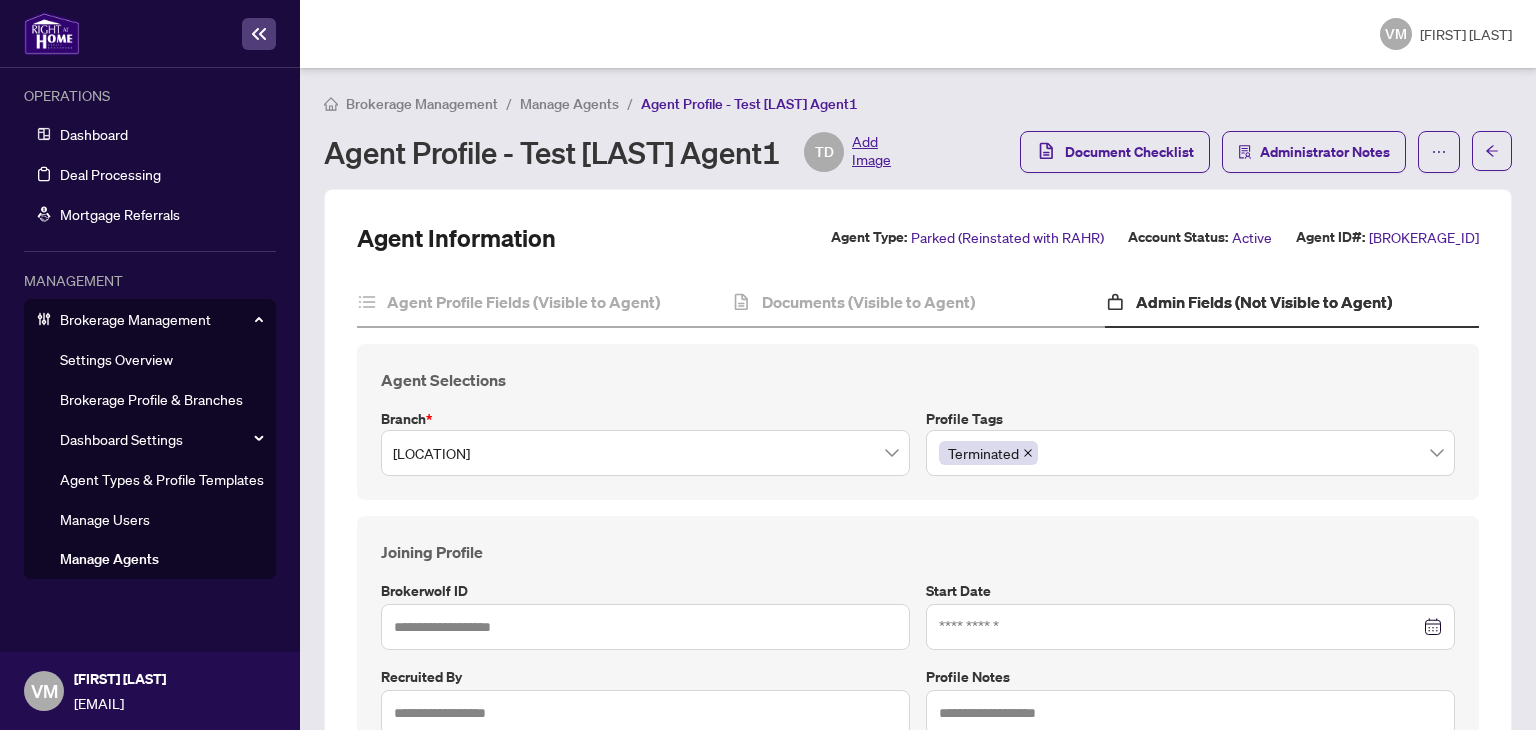 click on "Joining Profile" at bounding box center [918, 552] 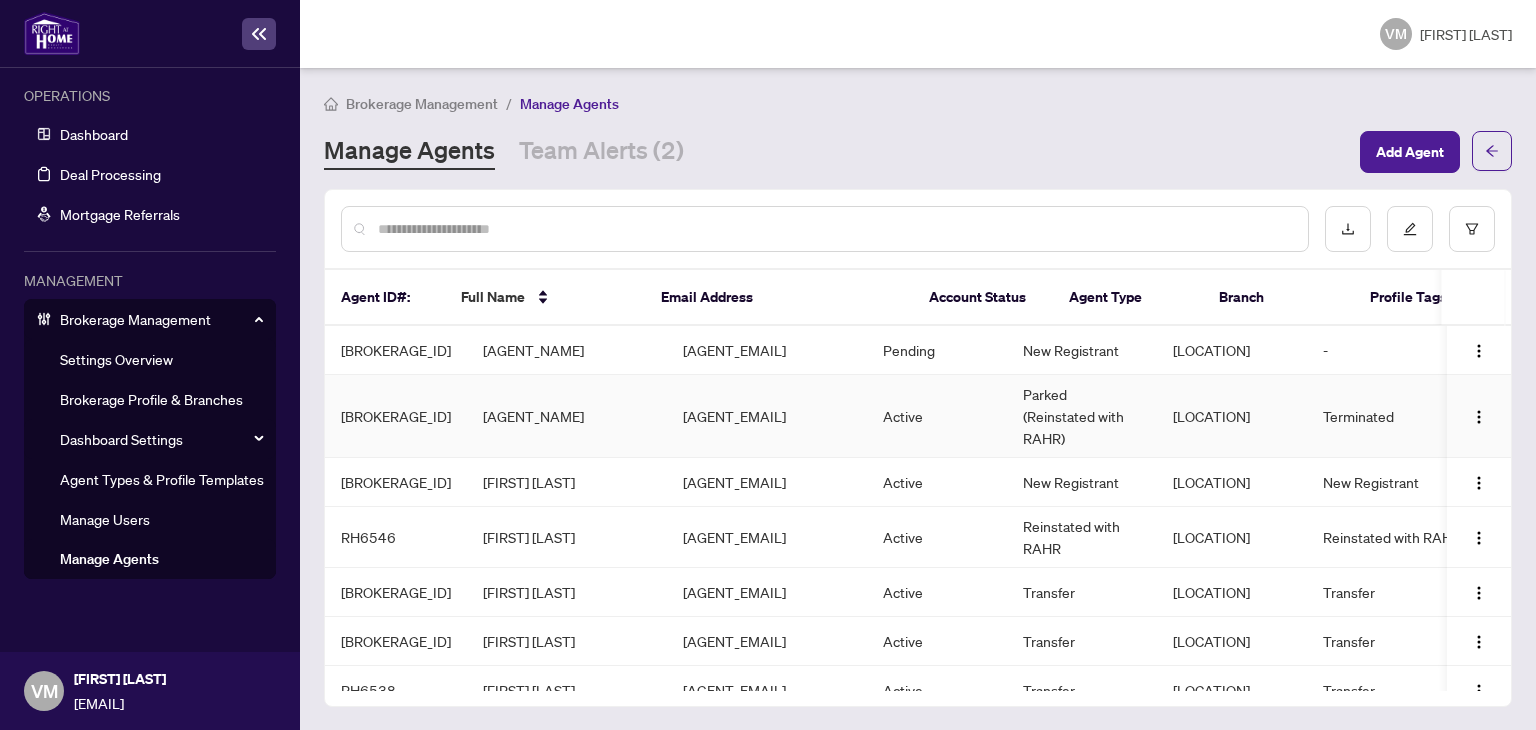 click on "Parked (Reinstated with RAHR)" at bounding box center (1082, 416) 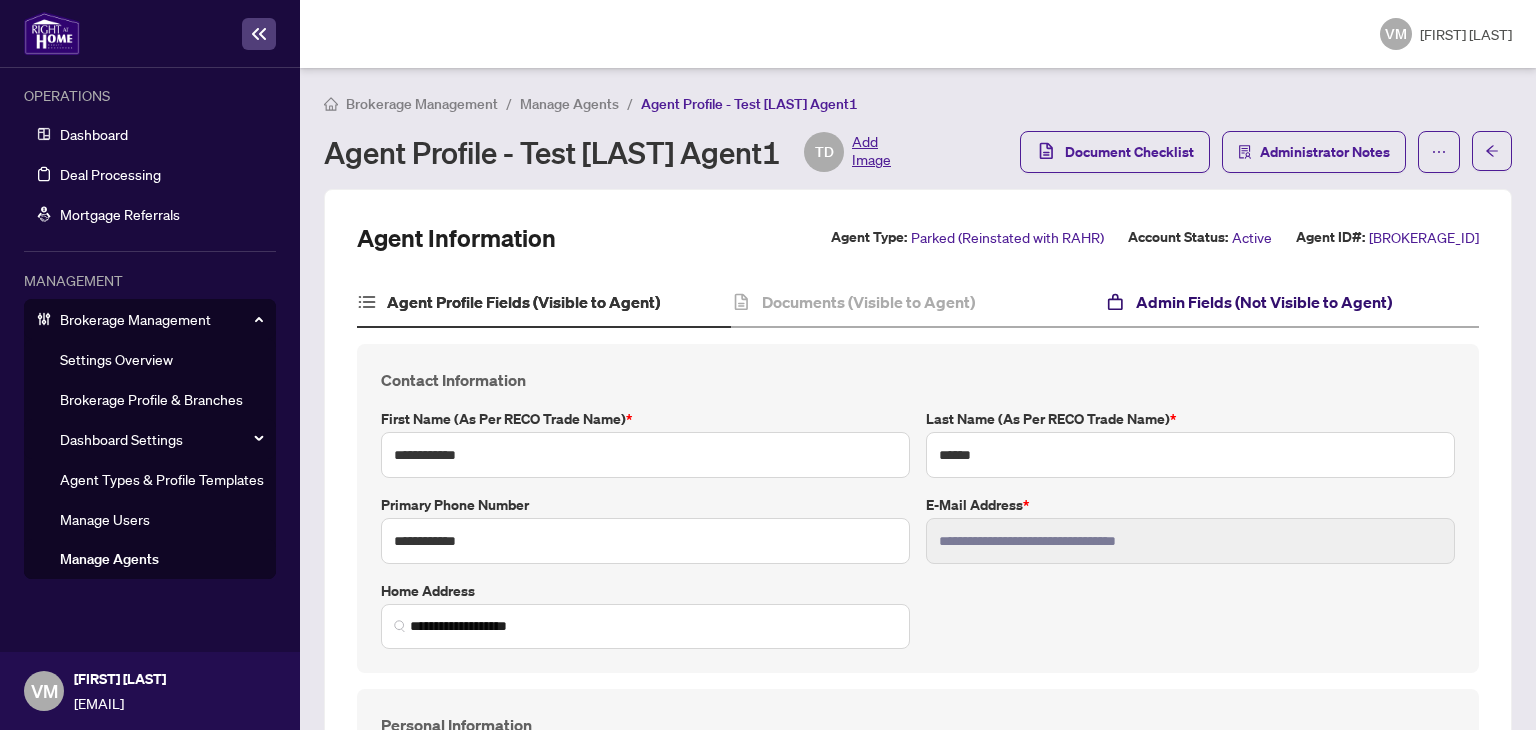 click on "Admin Fields (Not Visible to Agent)" at bounding box center [1264, 302] 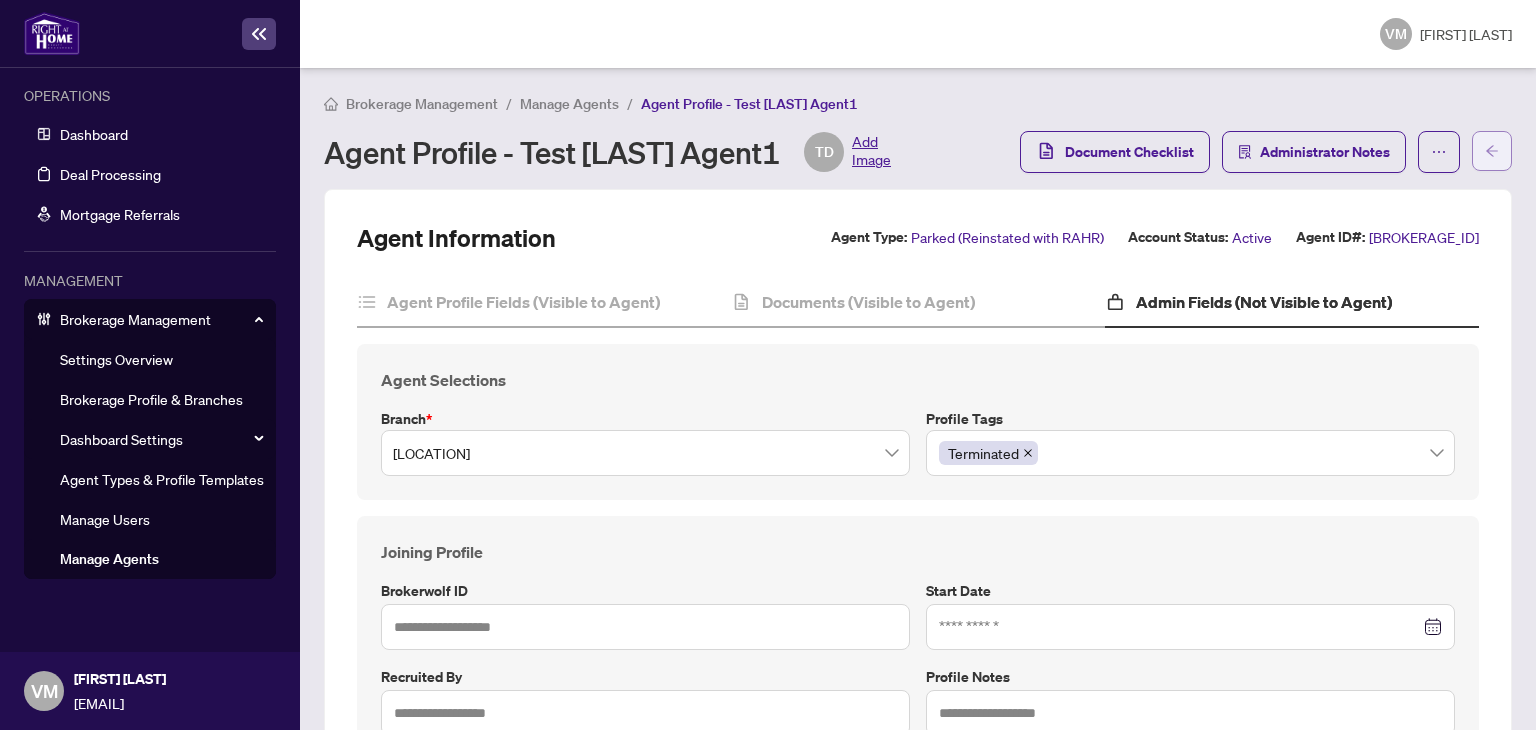 click at bounding box center (1492, 150) 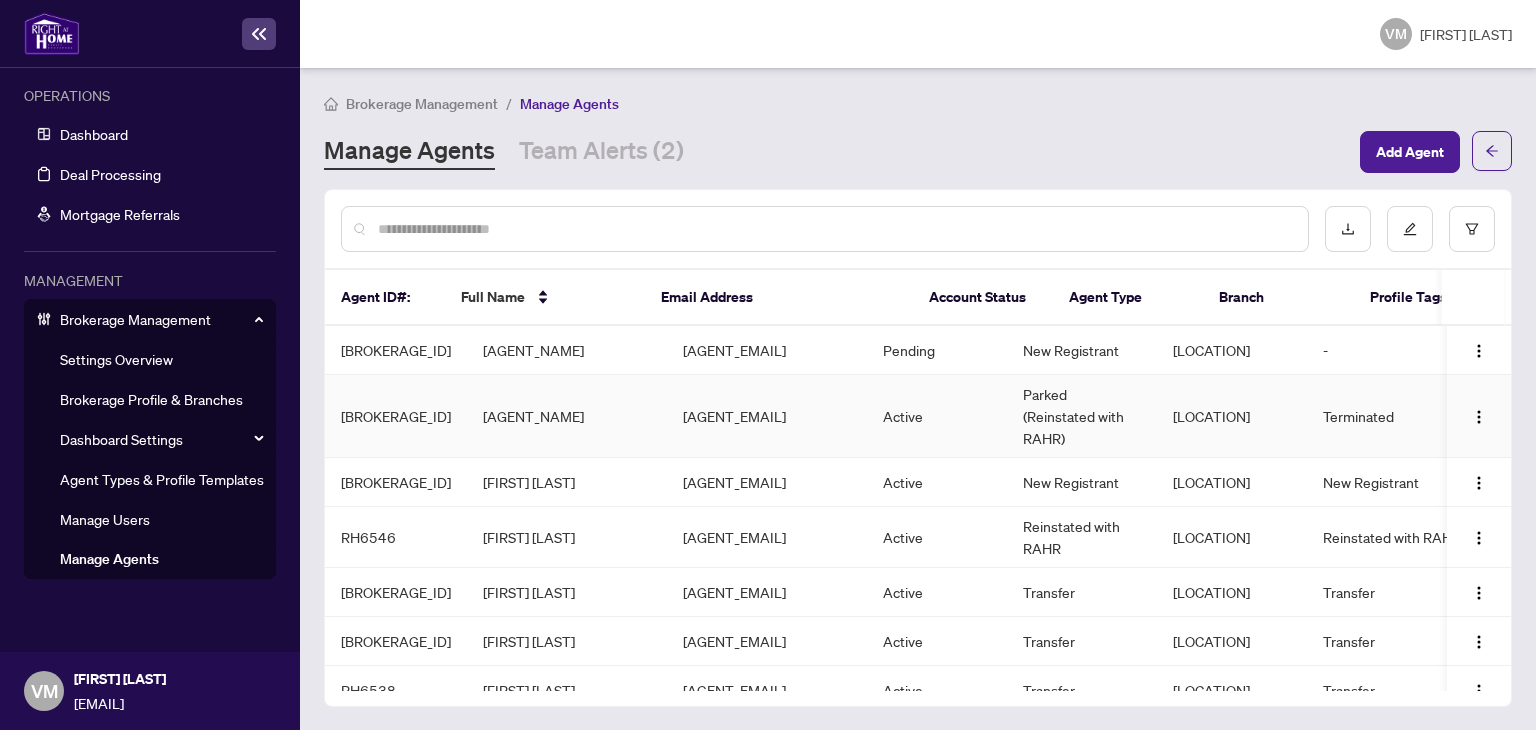 click on "[AGENT_EMAIL]" at bounding box center (767, 416) 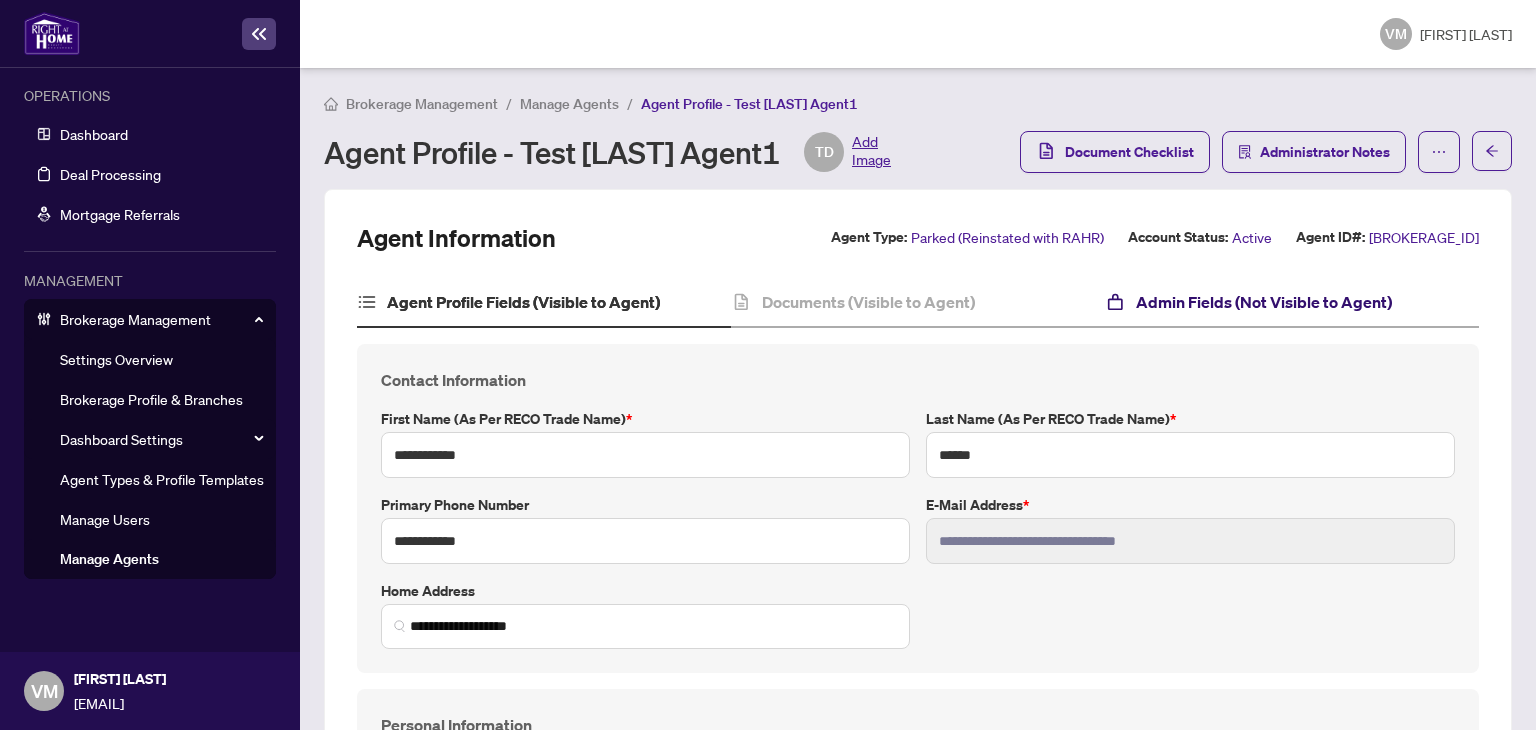 click on "Admin Fields (Not Visible to Agent)" at bounding box center (1264, 302) 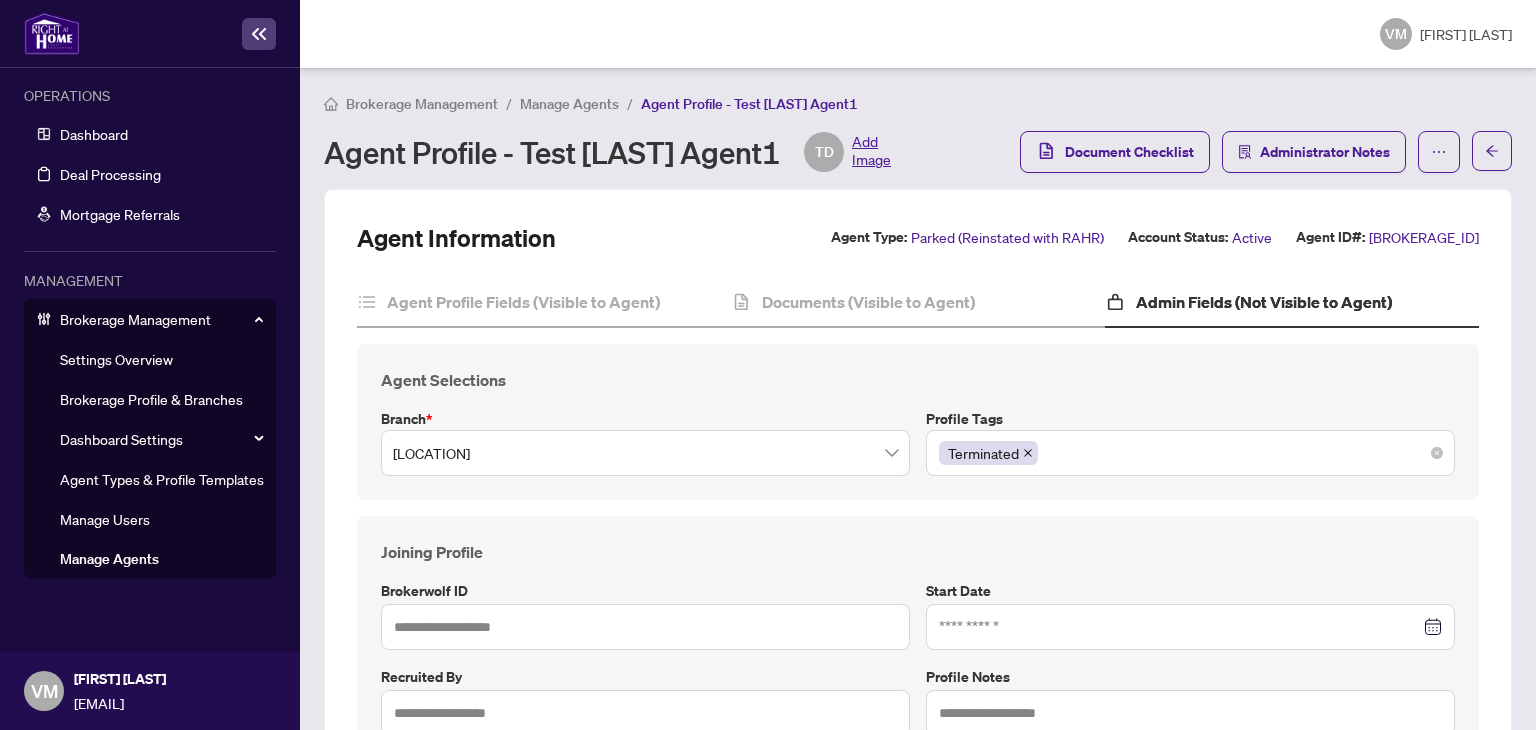 click at bounding box center (1028, 453) 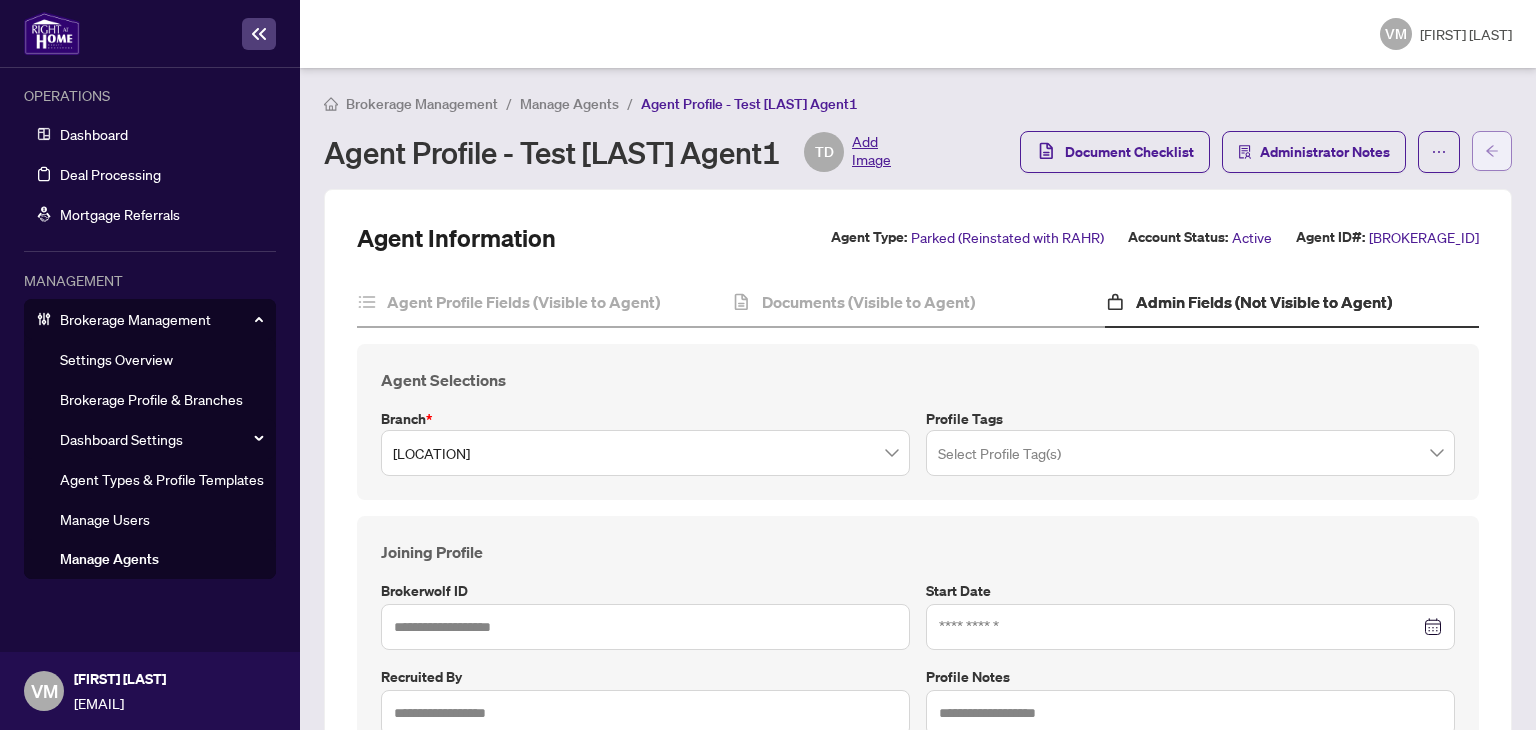 click at bounding box center (1492, 151) 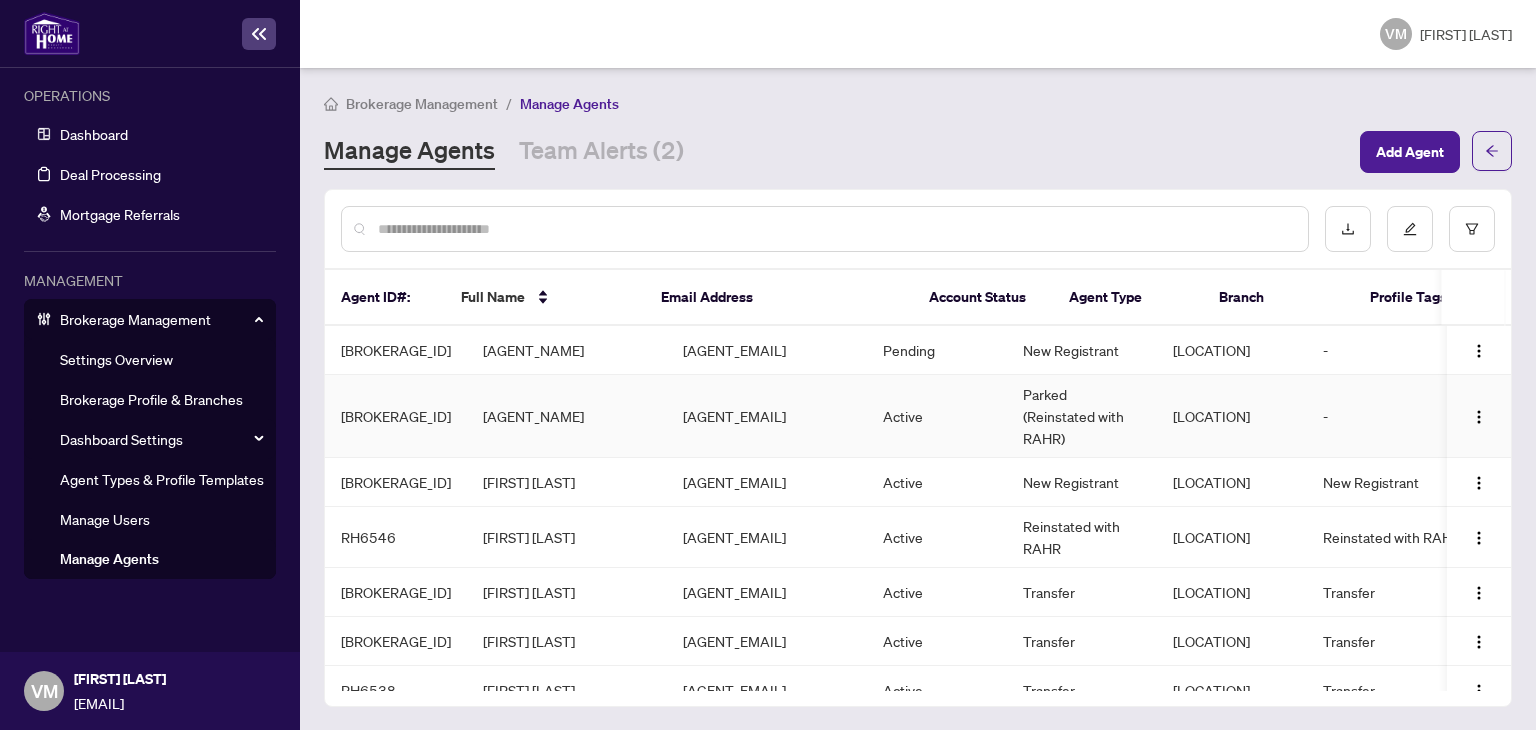 click on "[LOCATION]" at bounding box center (1232, 416) 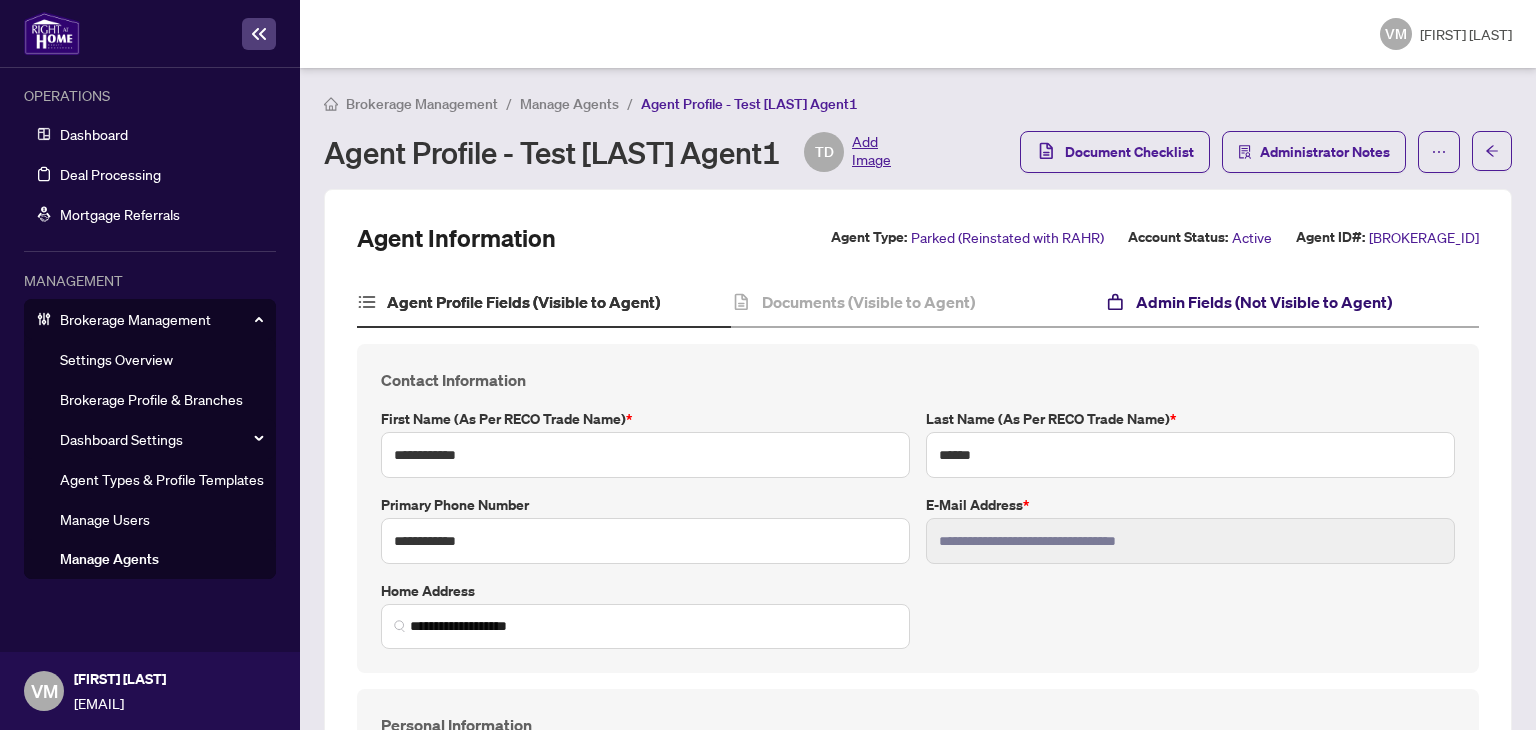 click on "Admin Fields (Not Visible to Agent)" at bounding box center (1264, 302) 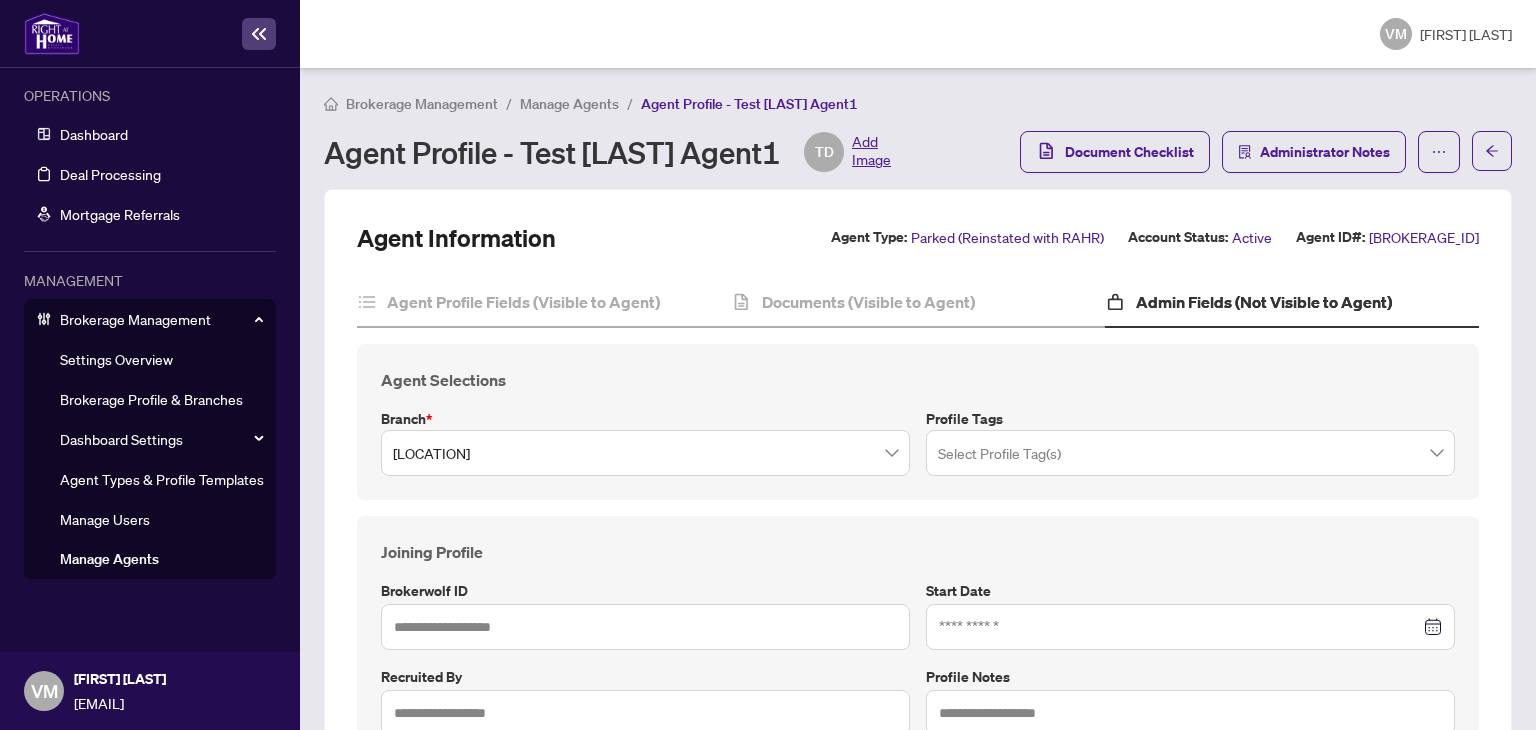 click on "[LOCATION]" at bounding box center [645, 453] 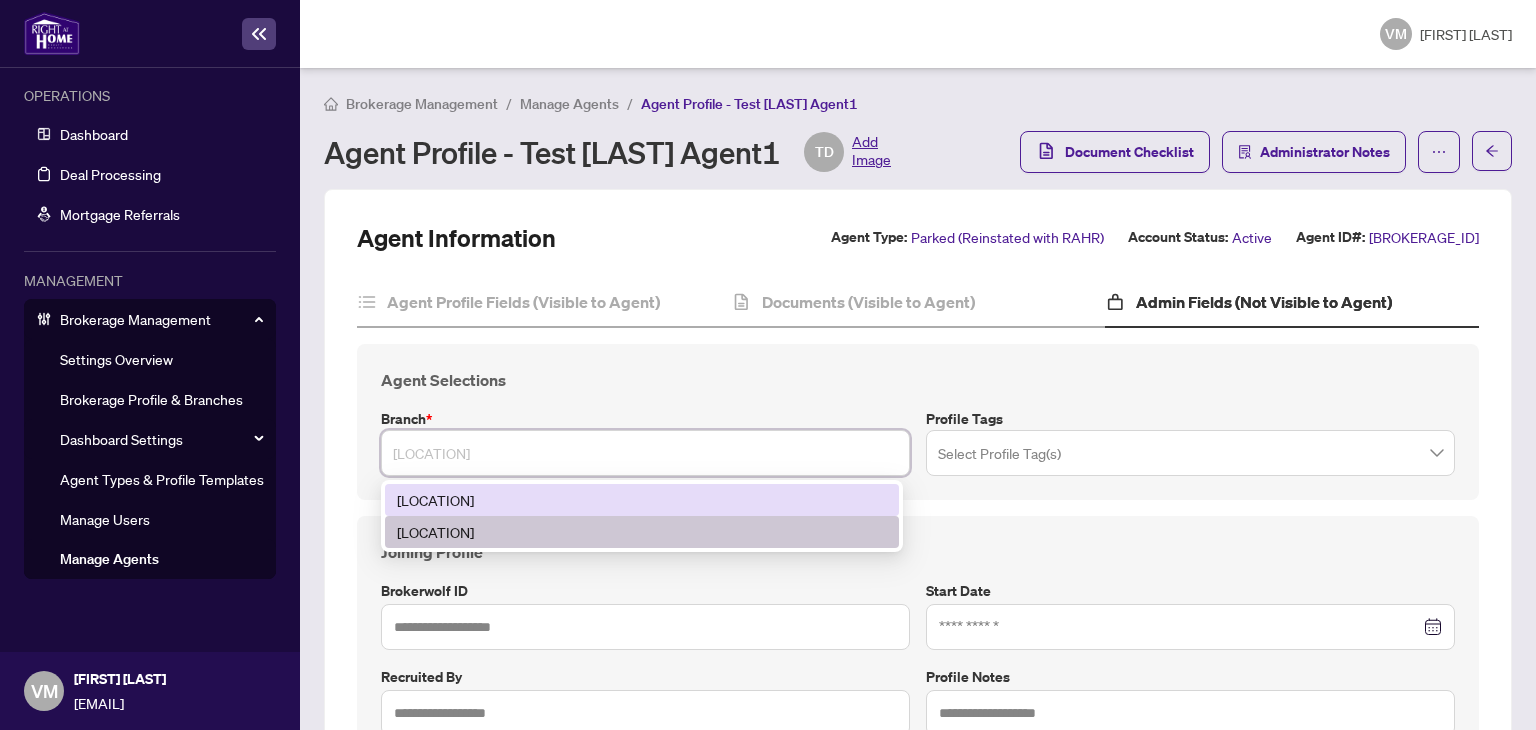 click on "[LOCATION]" at bounding box center (642, 500) 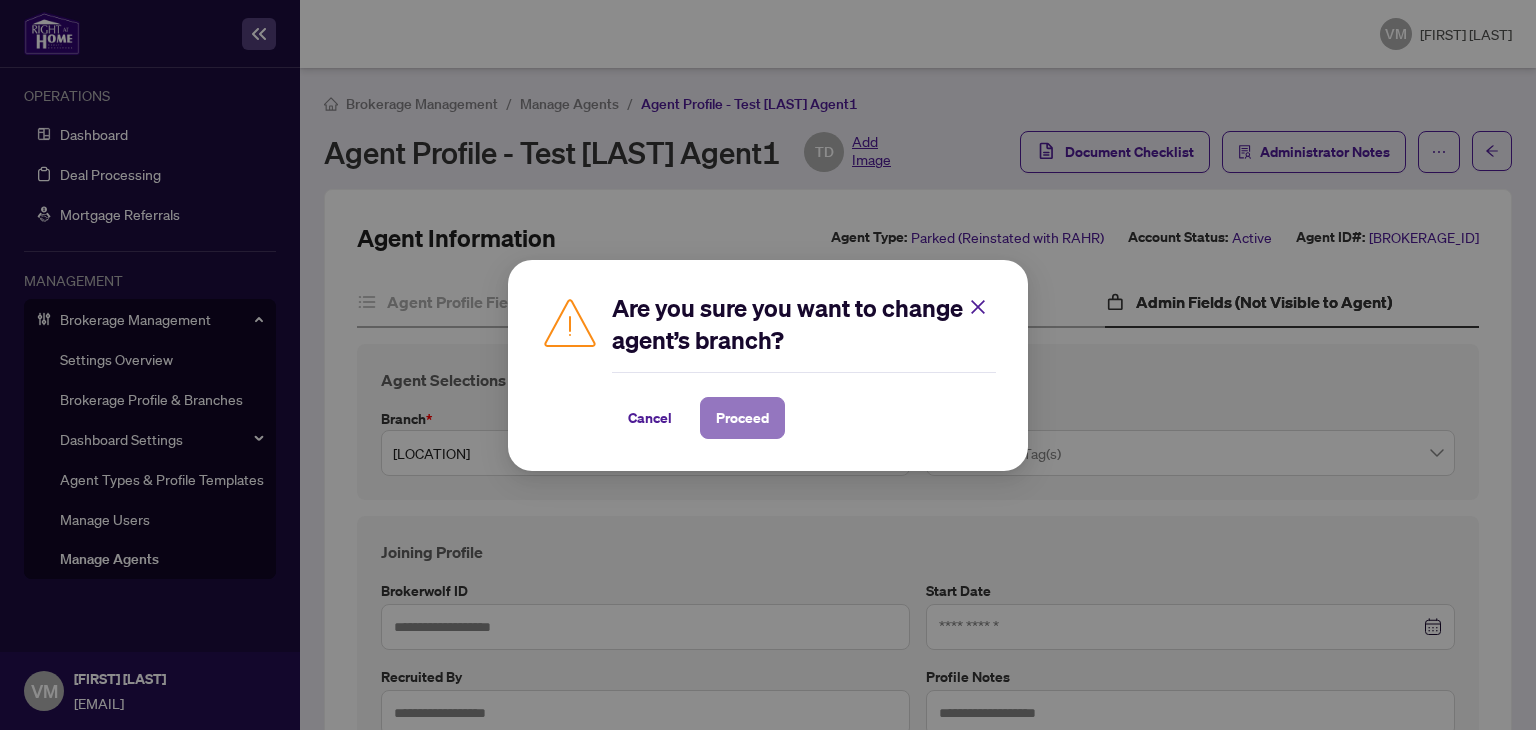 click on "Proceed" at bounding box center (742, 418) 